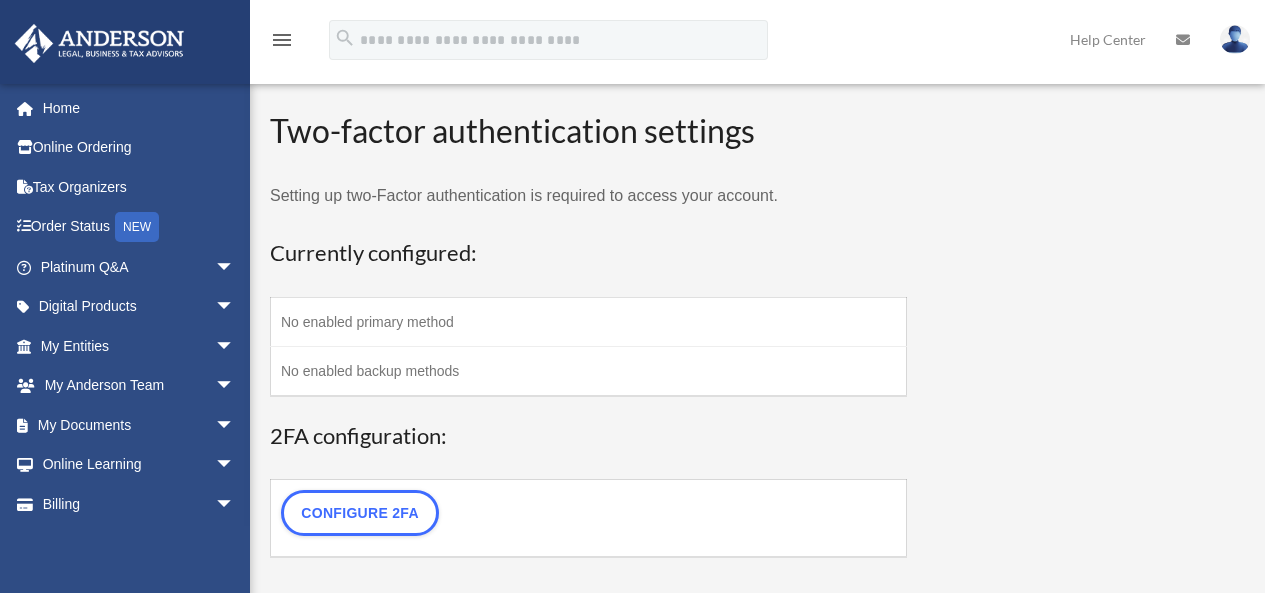 scroll, scrollTop: 0, scrollLeft: 0, axis: both 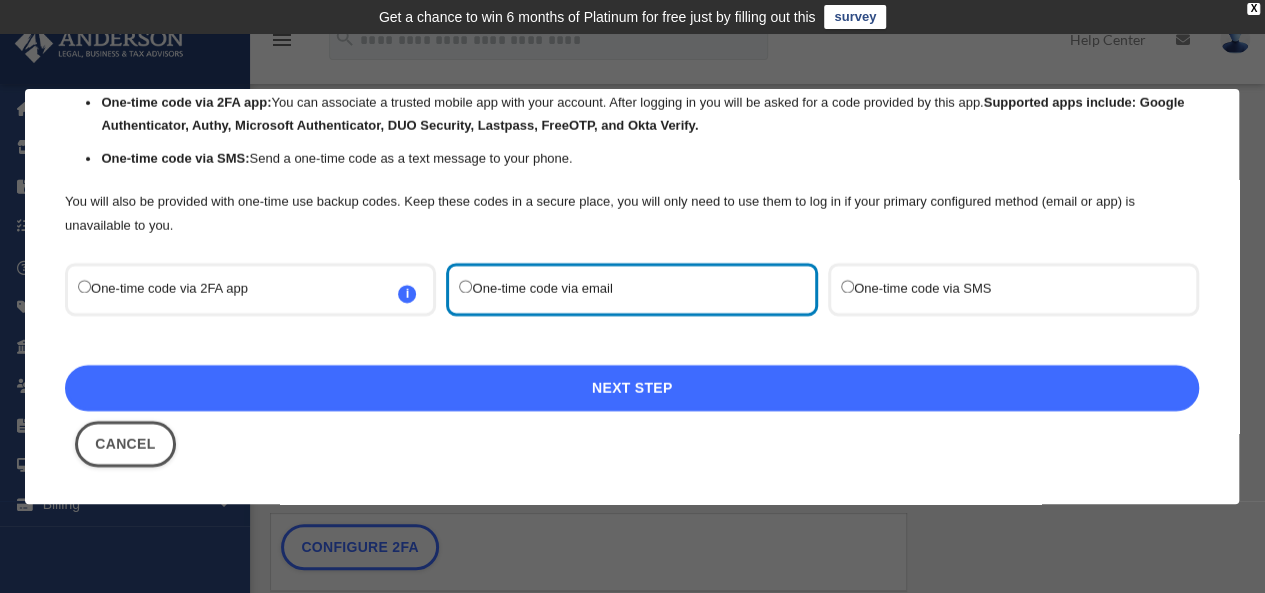 click on "Next Step" at bounding box center (632, 388) 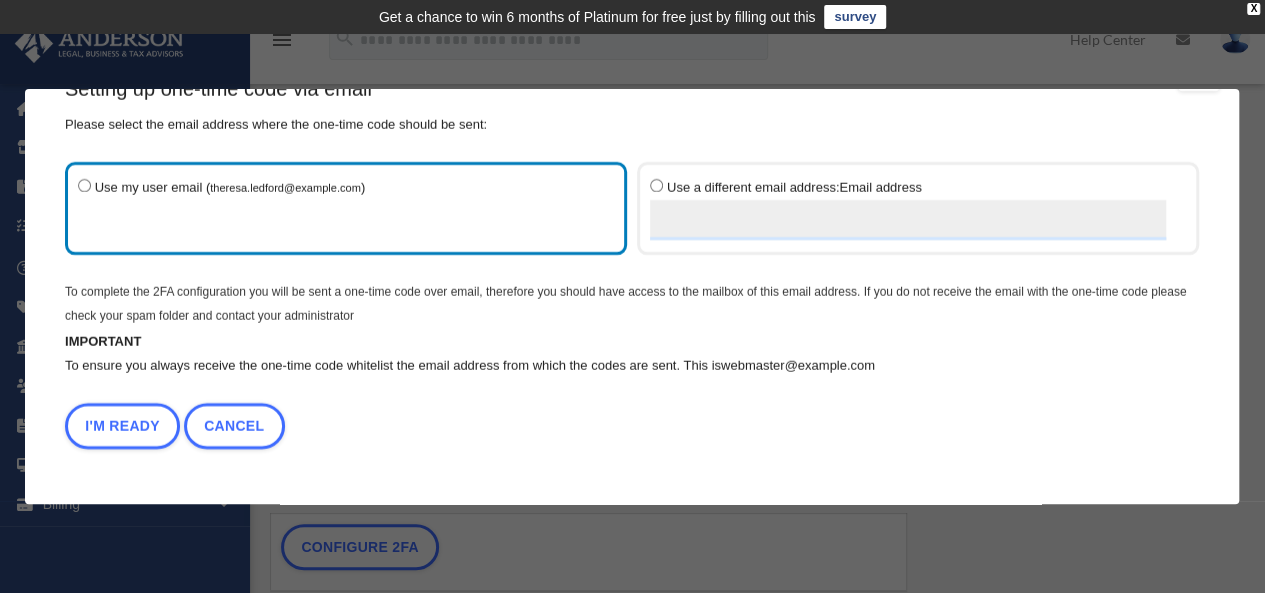 scroll, scrollTop: 53, scrollLeft: 0, axis: vertical 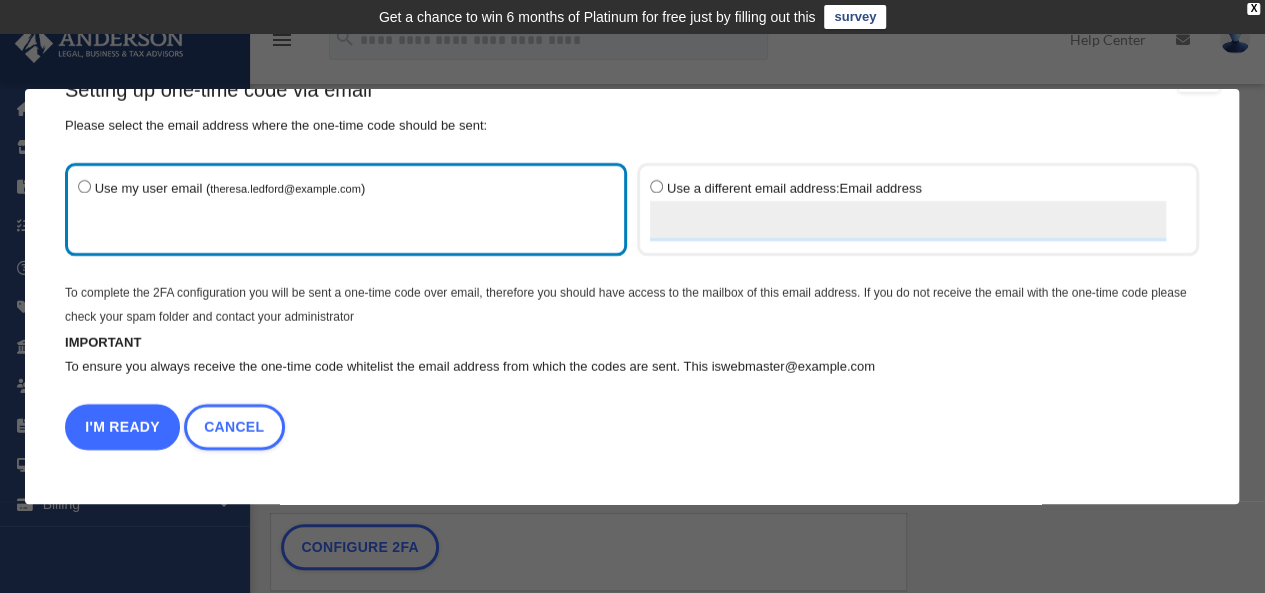 click on "I'm Ready" at bounding box center [122, 427] 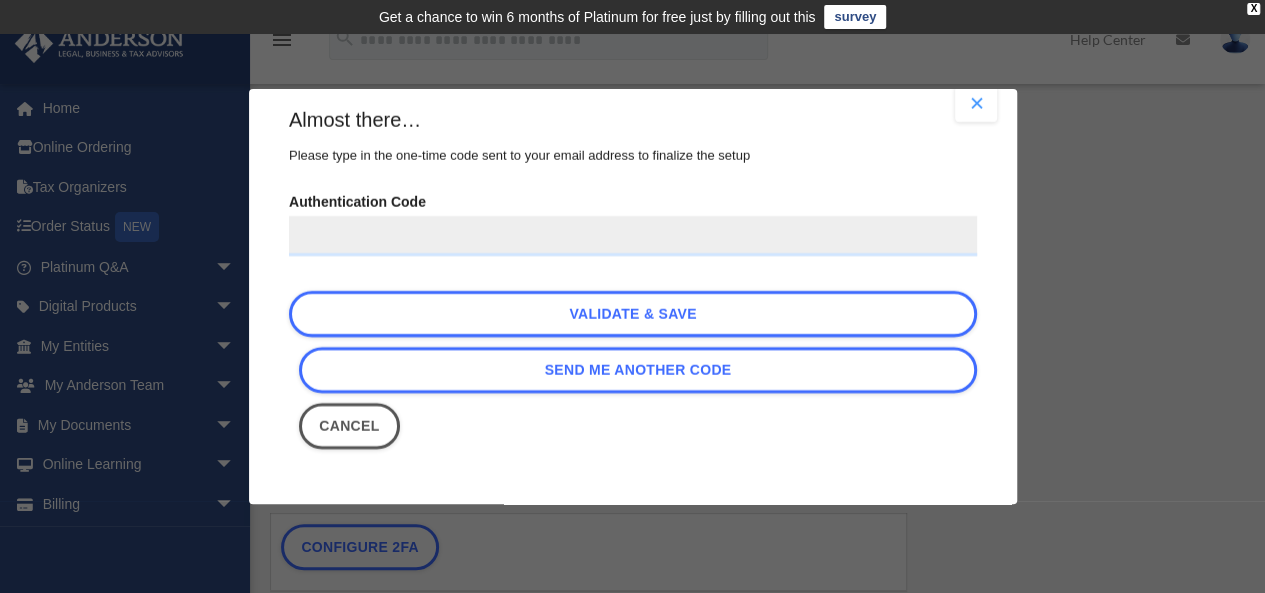 scroll, scrollTop: 22, scrollLeft: 0, axis: vertical 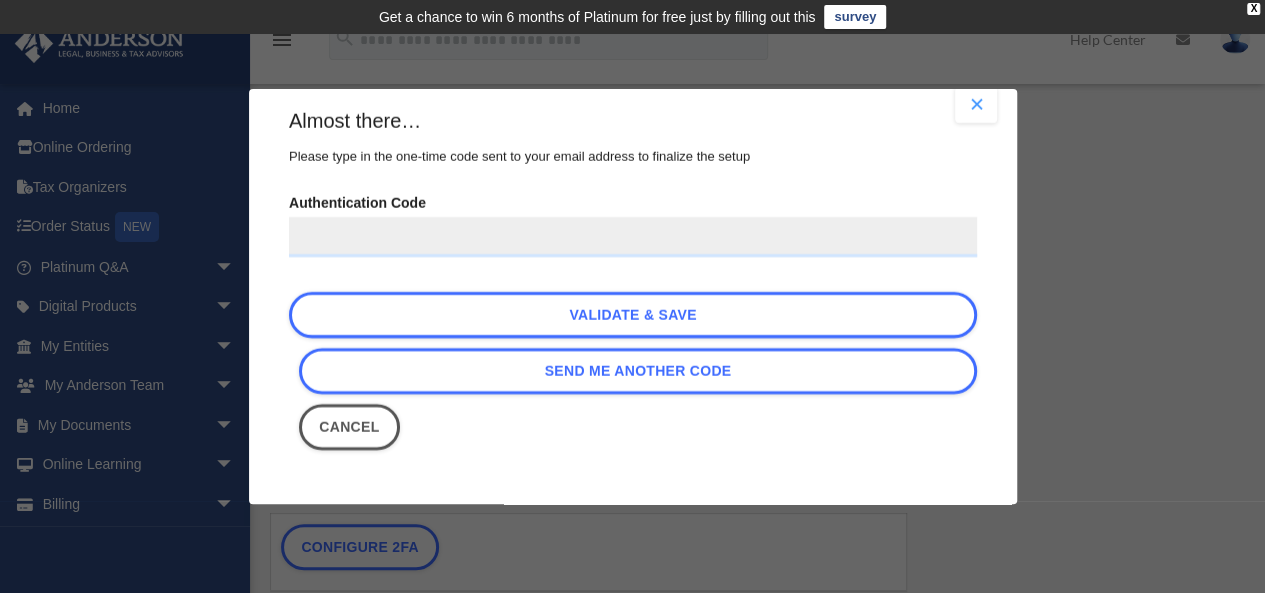 click on "Authentication Code" at bounding box center [633, 237] 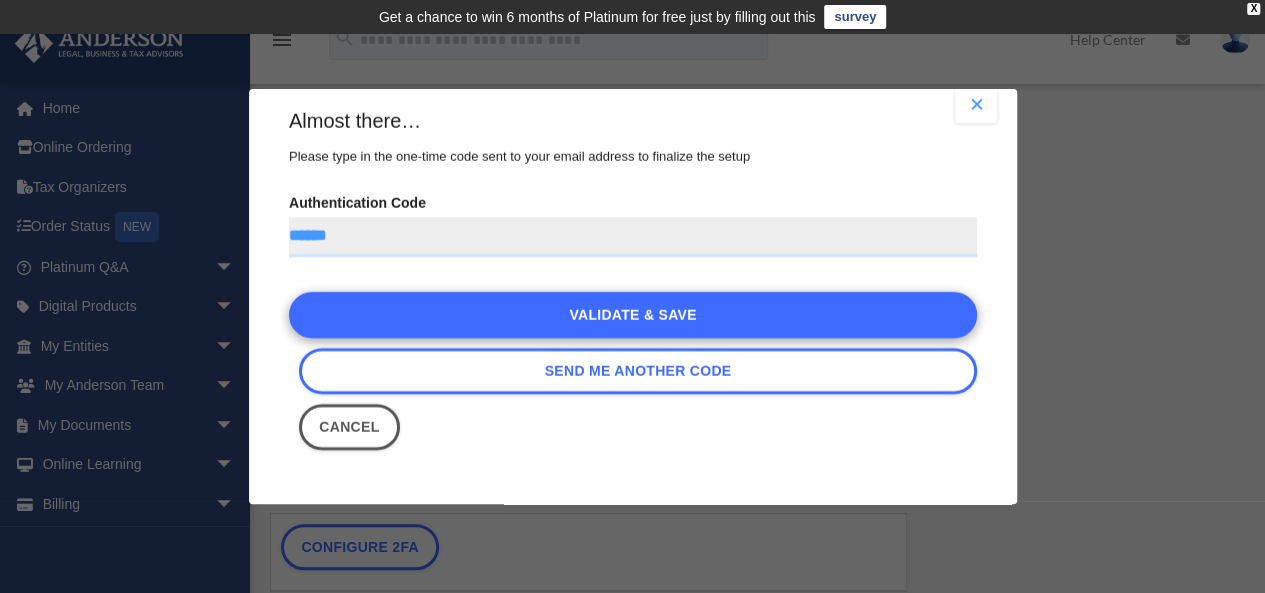 type on "******" 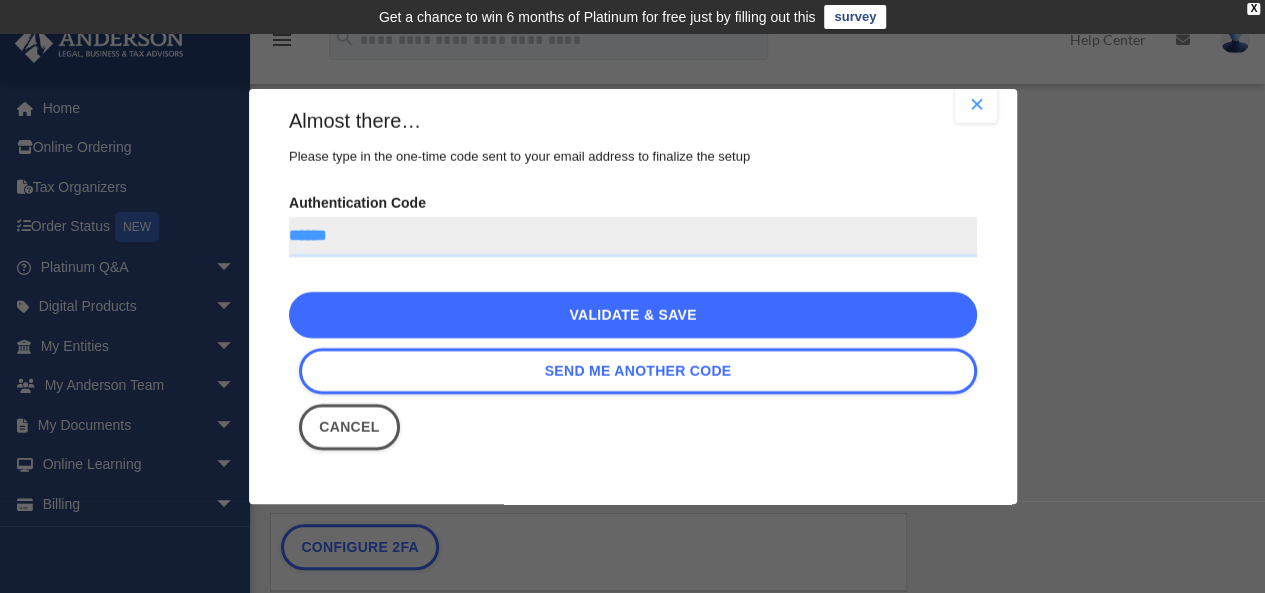 click on "Validate & Save" at bounding box center (633, 315) 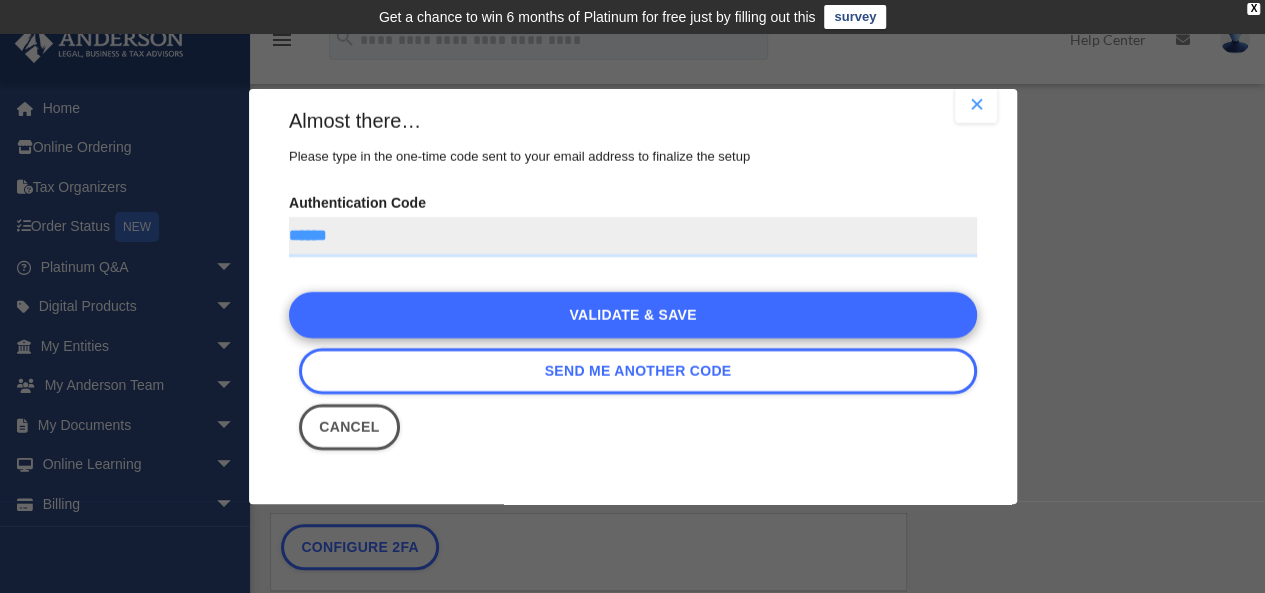 scroll, scrollTop: 0, scrollLeft: 0, axis: both 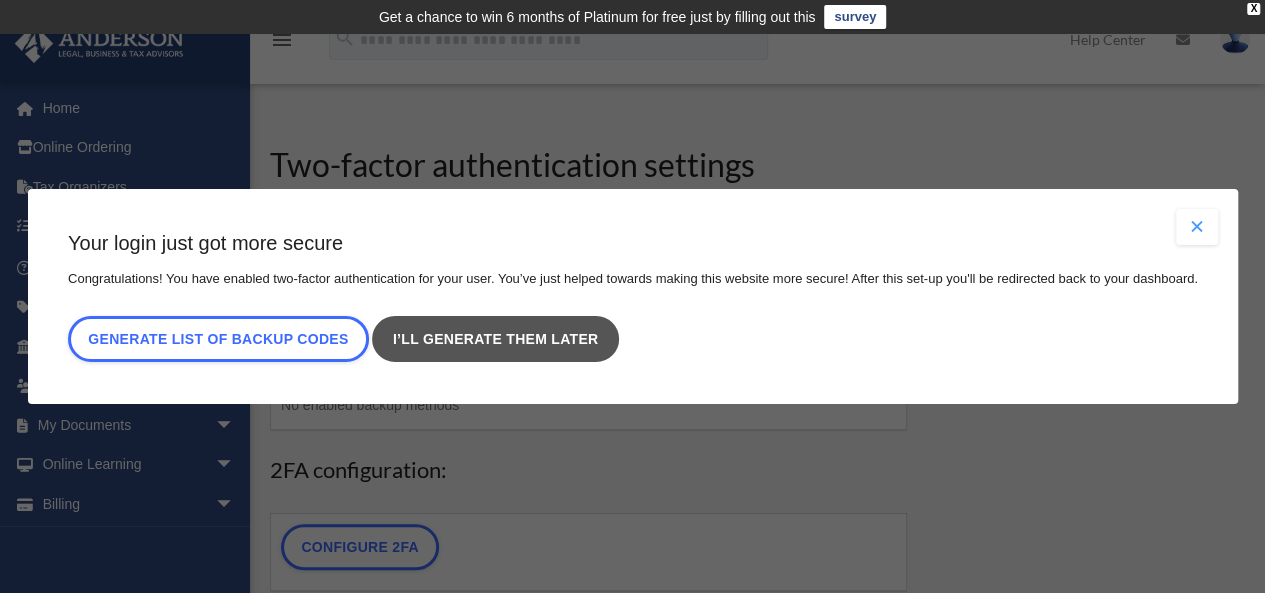 click on "I’ll generate them later" at bounding box center (495, 339) 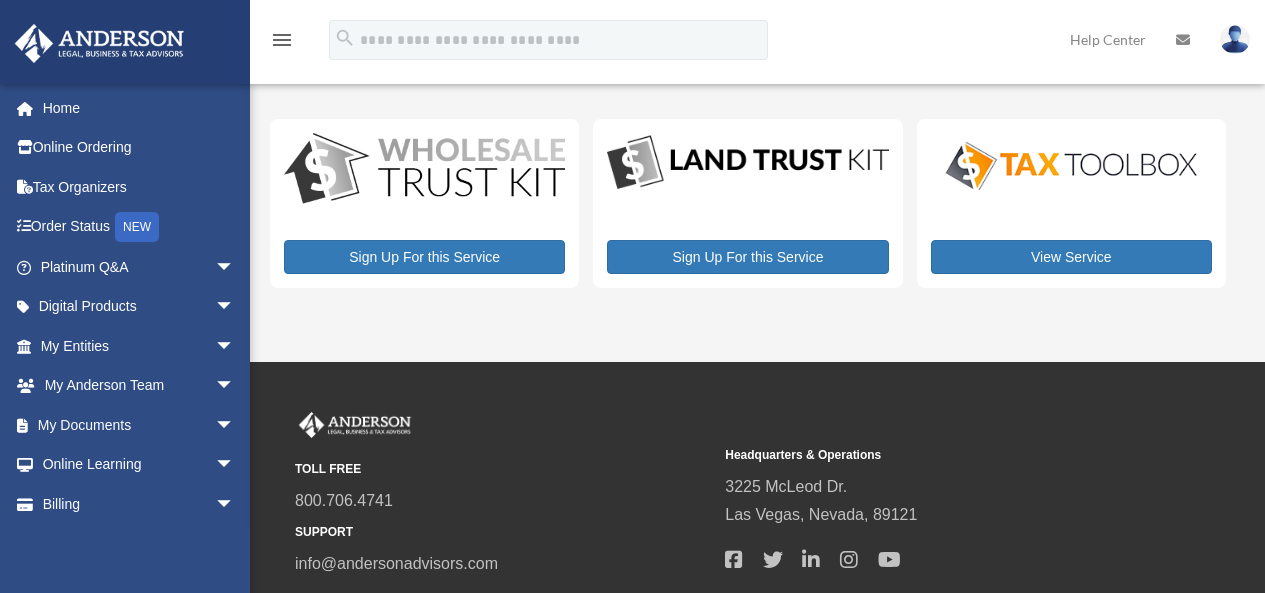 scroll, scrollTop: 0, scrollLeft: 0, axis: both 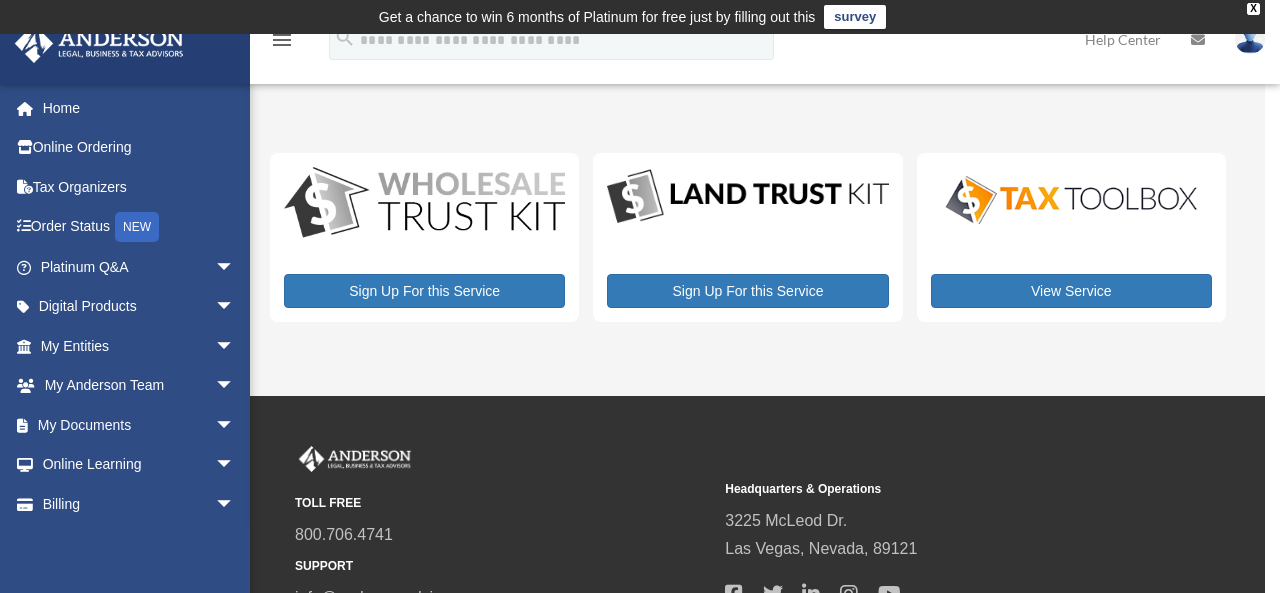 click on "survey" at bounding box center [855, 17] 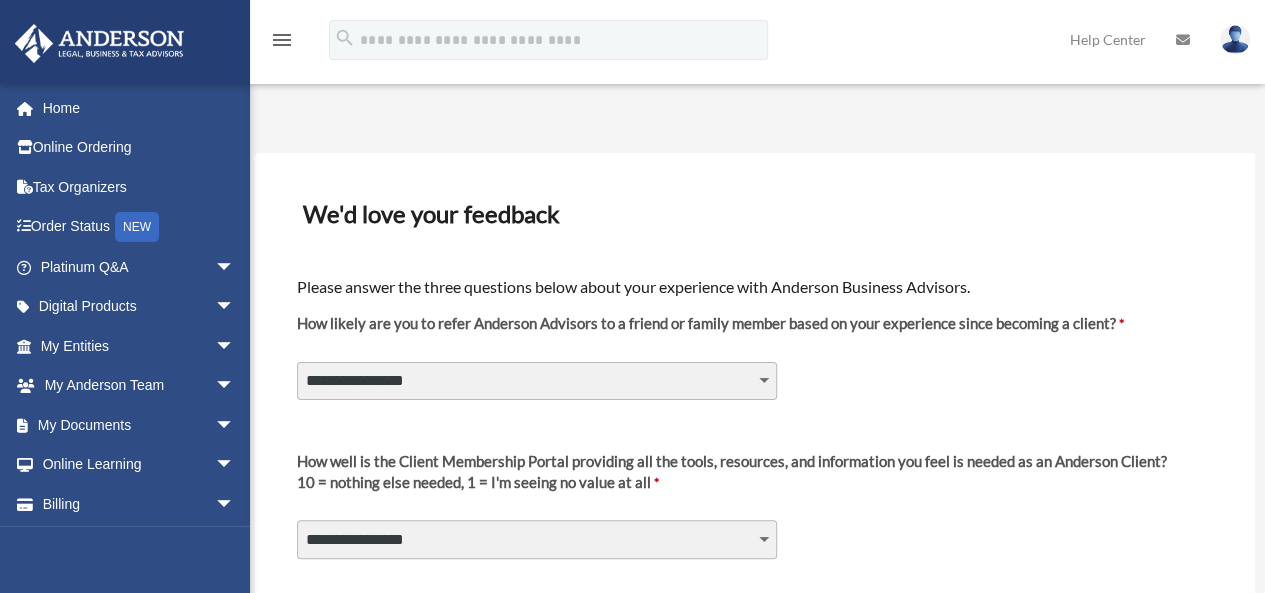scroll, scrollTop: 100, scrollLeft: 0, axis: vertical 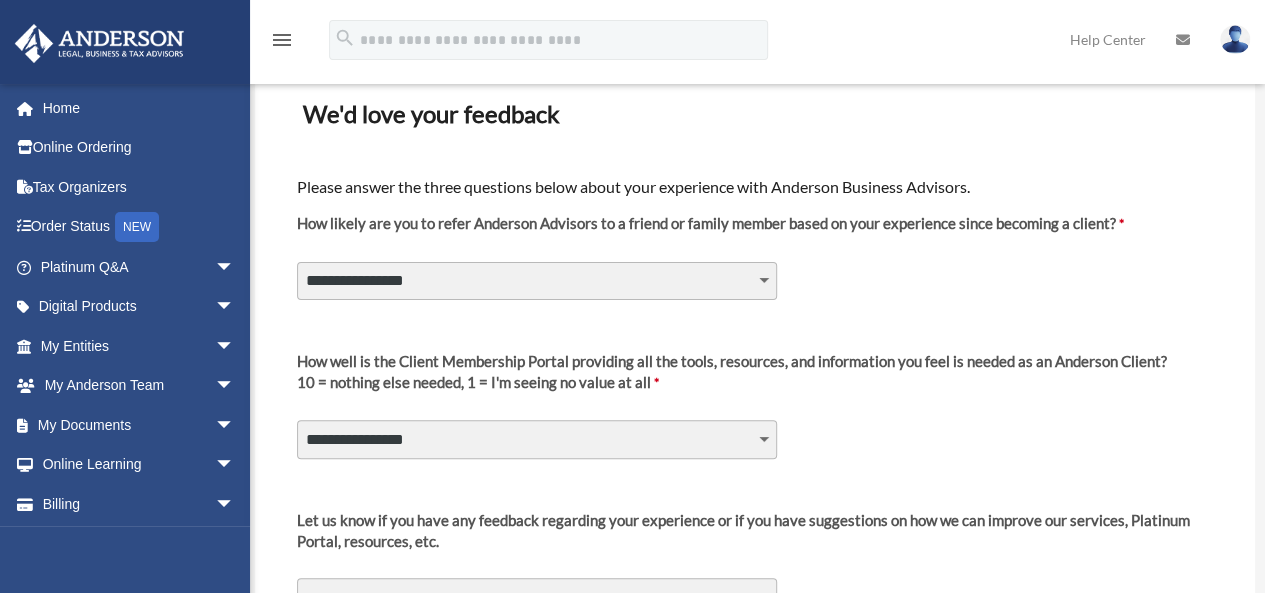 click on "**********" at bounding box center [537, 281] 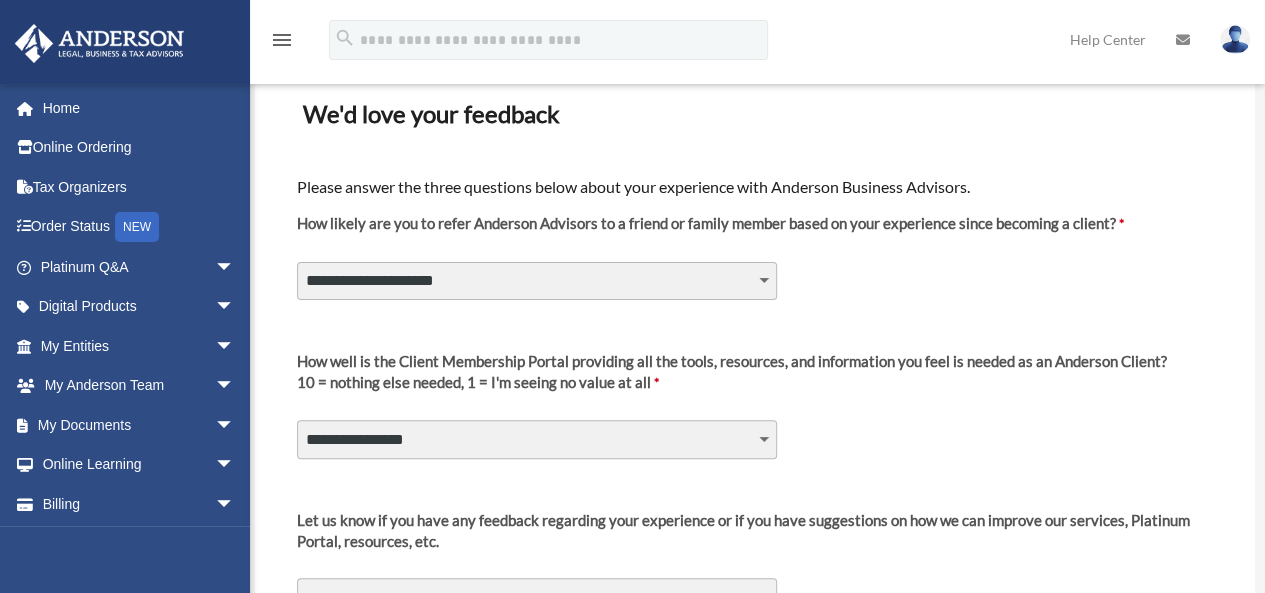 click on "**********" at bounding box center (537, 281) 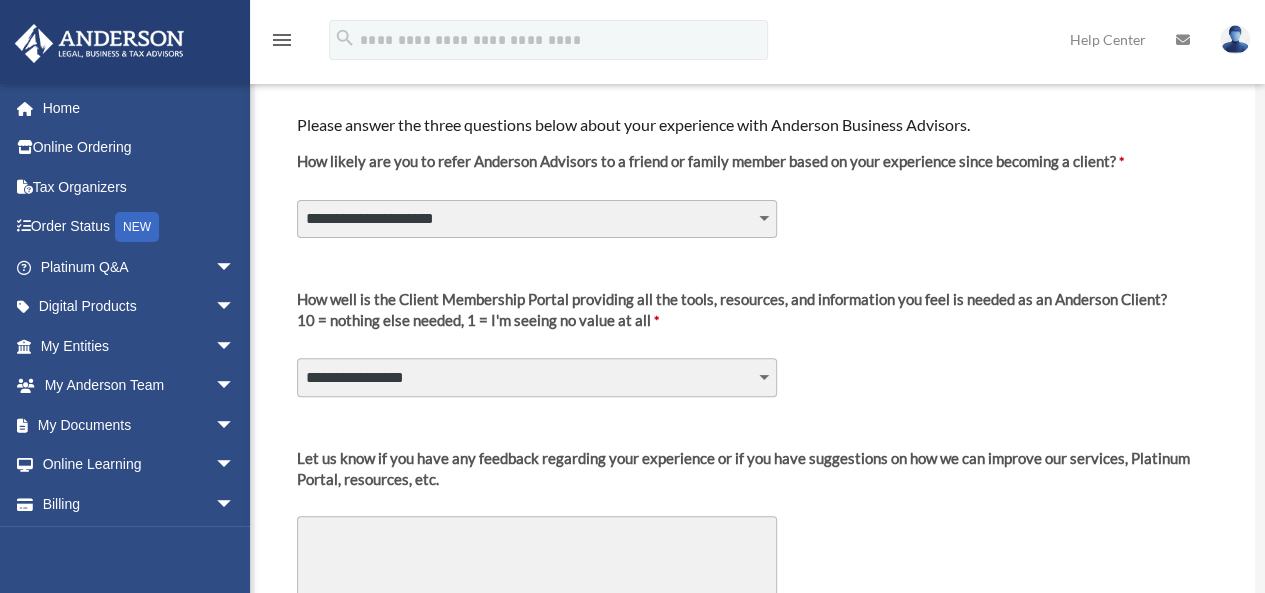 scroll, scrollTop: 200, scrollLeft: 0, axis: vertical 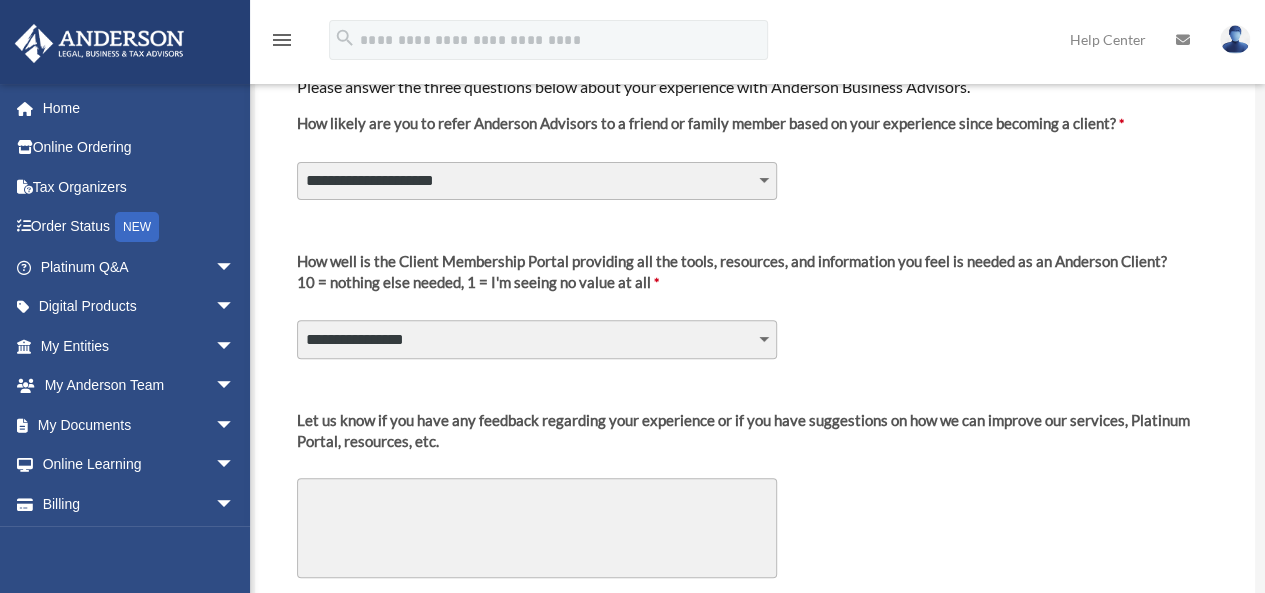 click on "**********" at bounding box center [537, 339] 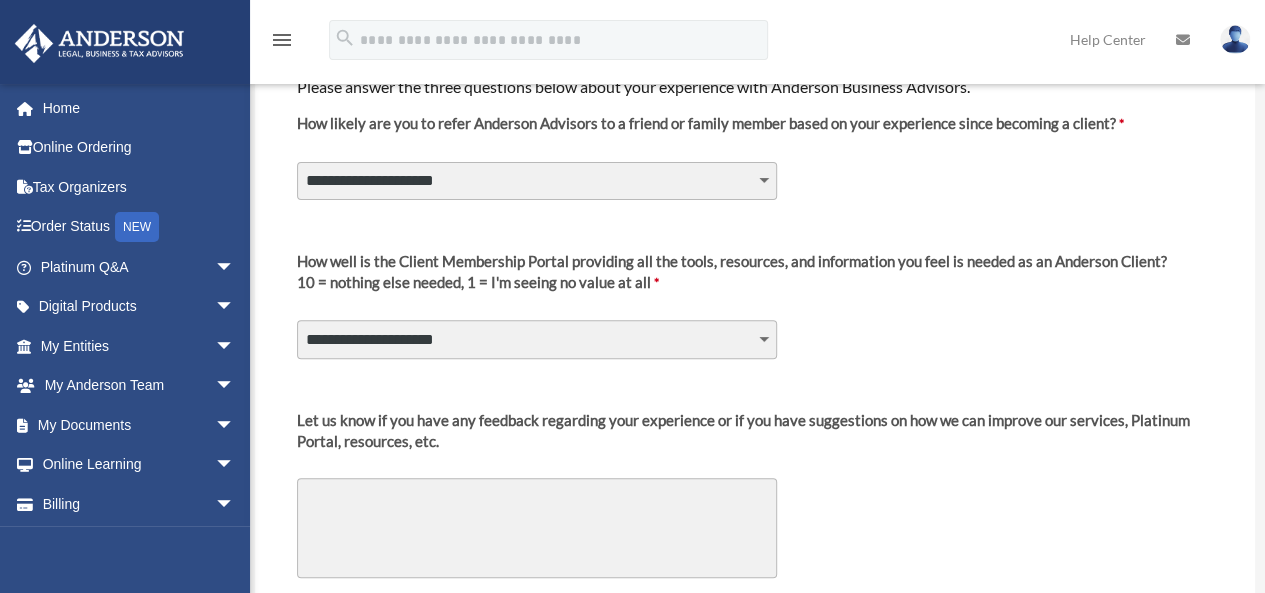 click on "**********" at bounding box center (537, 181) 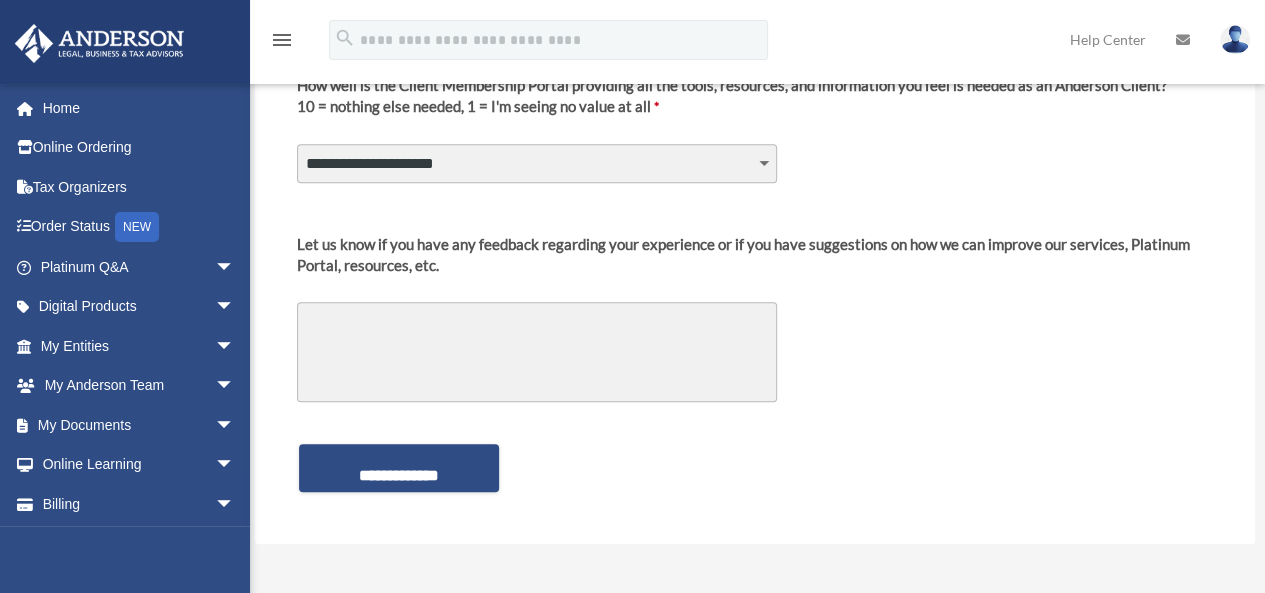 scroll, scrollTop: 400, scrollLeft: 0, axis: vertical 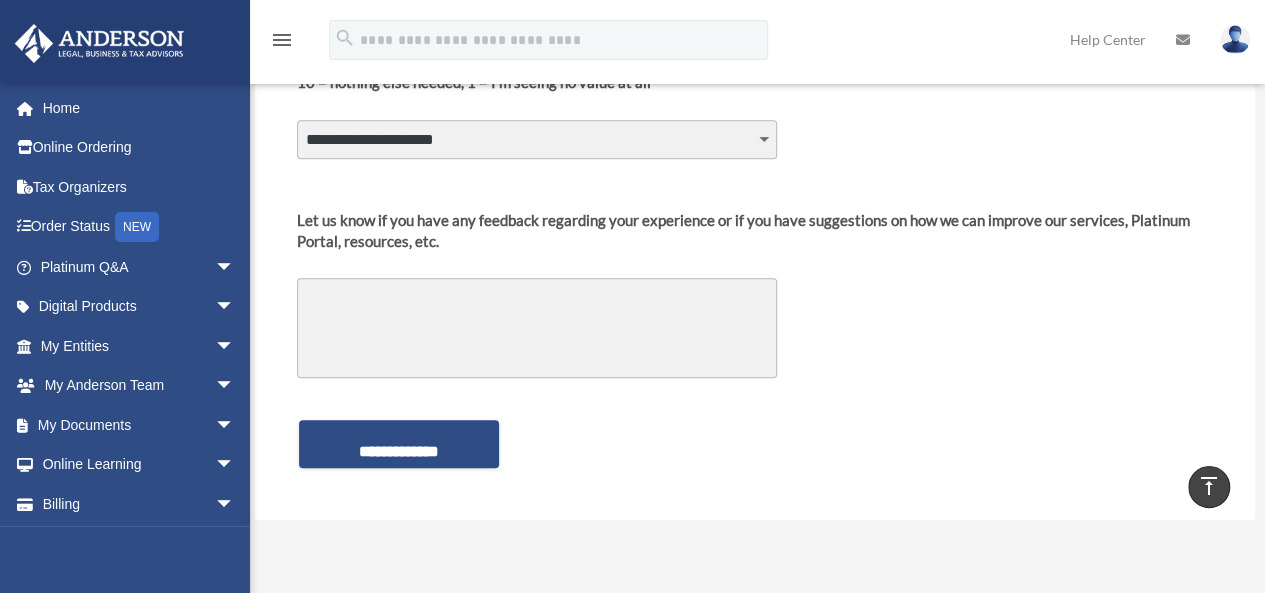 click on "Let us know if you have any feedback regarding your experience or if you have suggestions on how we can improve our services, Platinum Portal, resources, etc." at bounding box center [537, 328] 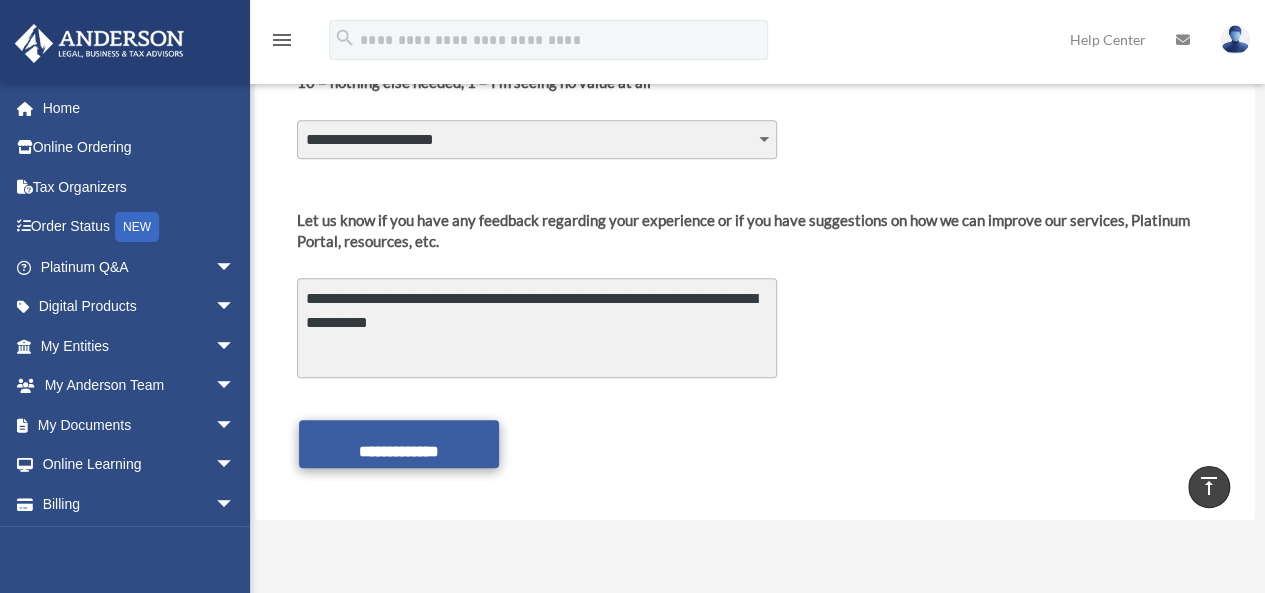 type on "**********" 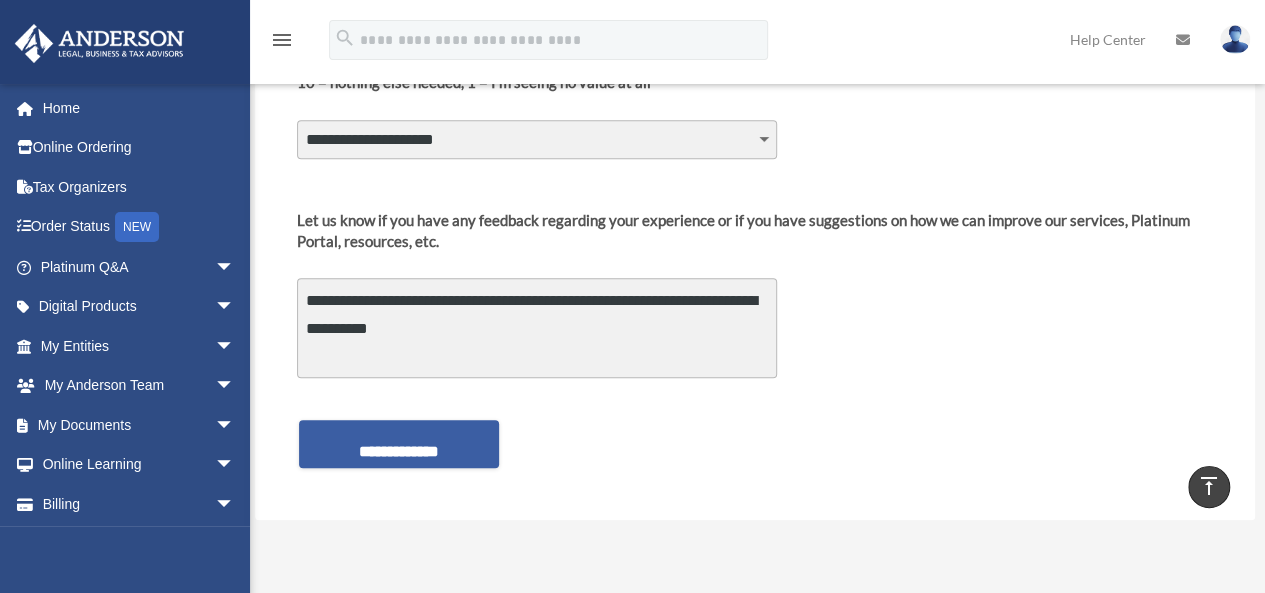 click on "**********" at bounding box center [399, 444] 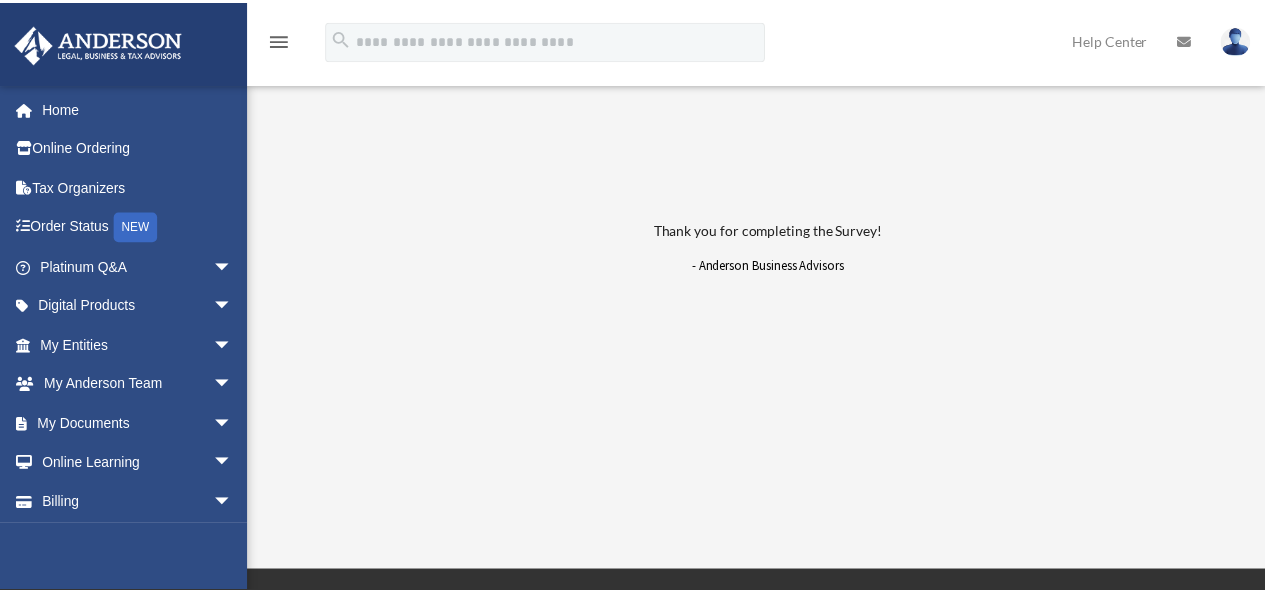 scroll, scrollTop: 0, scrollLeft: 0, axis: both 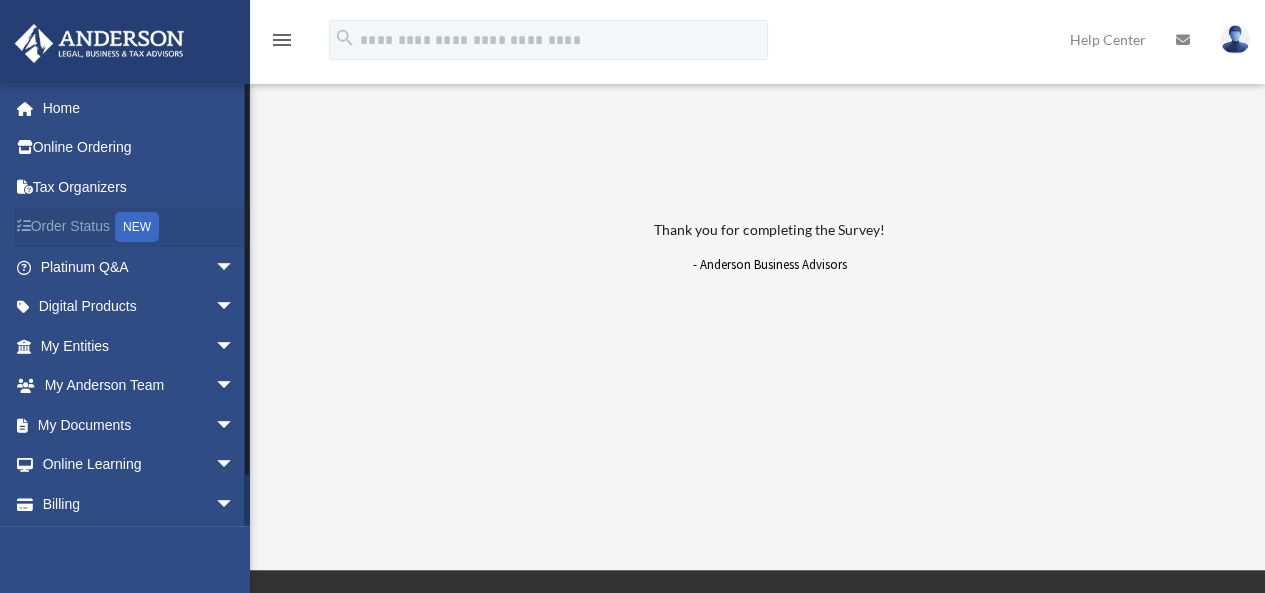 click on "Order Status  NEW" at bounding box center (139, 227) 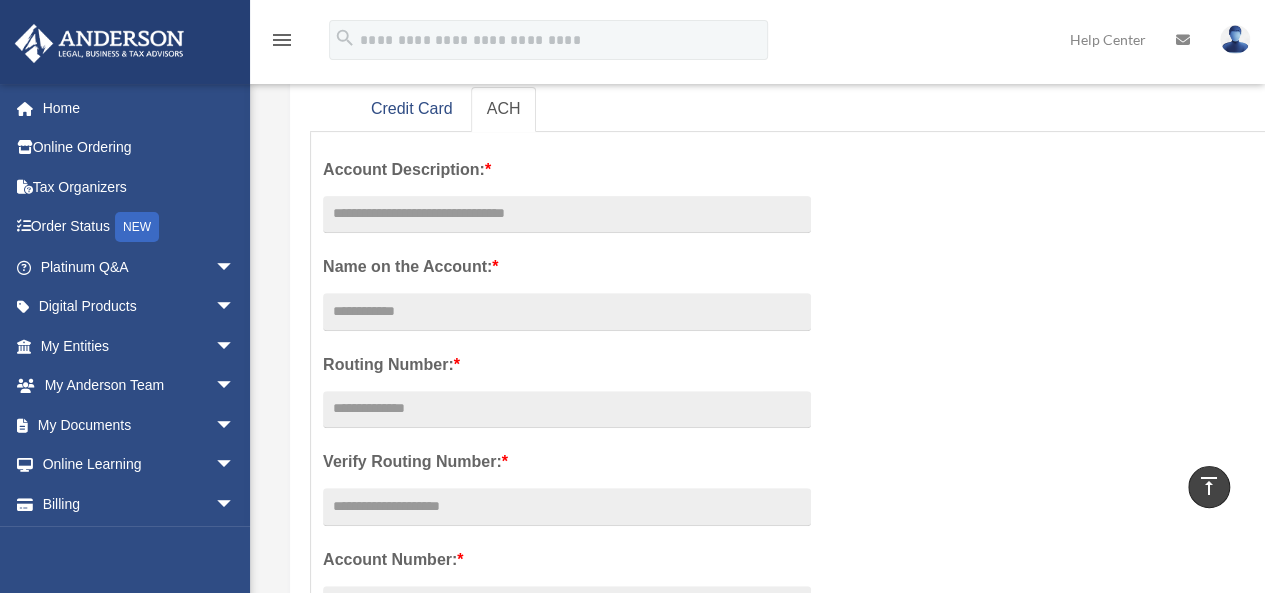 scroll, scrollTop: 0, scrollLeft: 0, axis: both 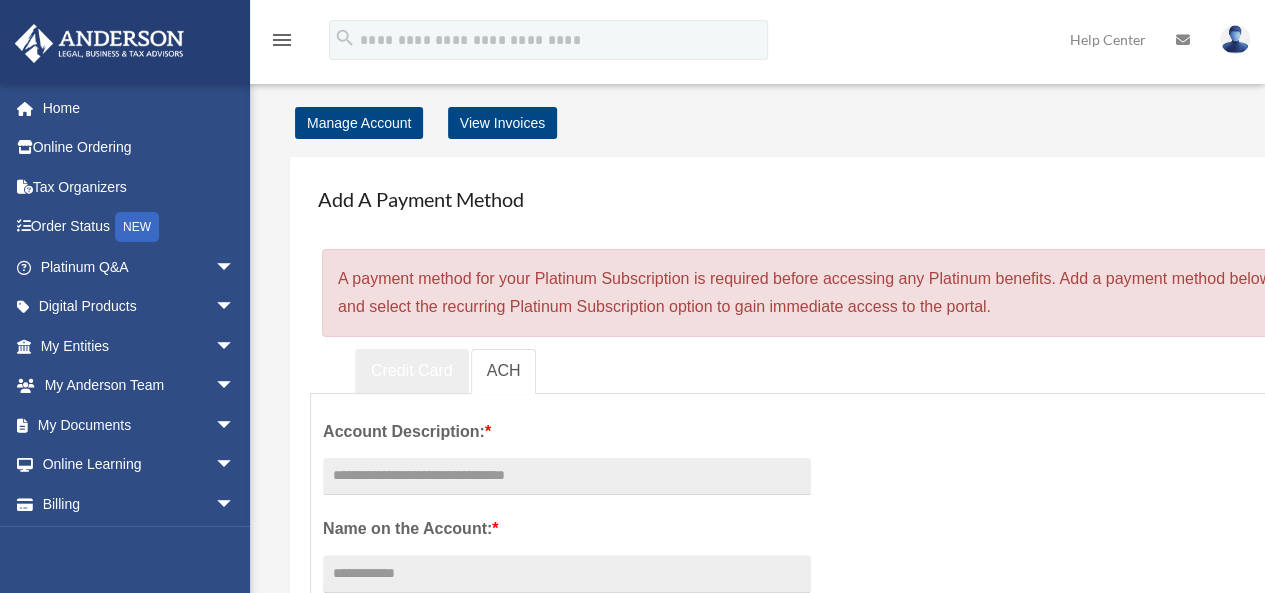 click on "Credit Card" at bounding box center (412, 371) 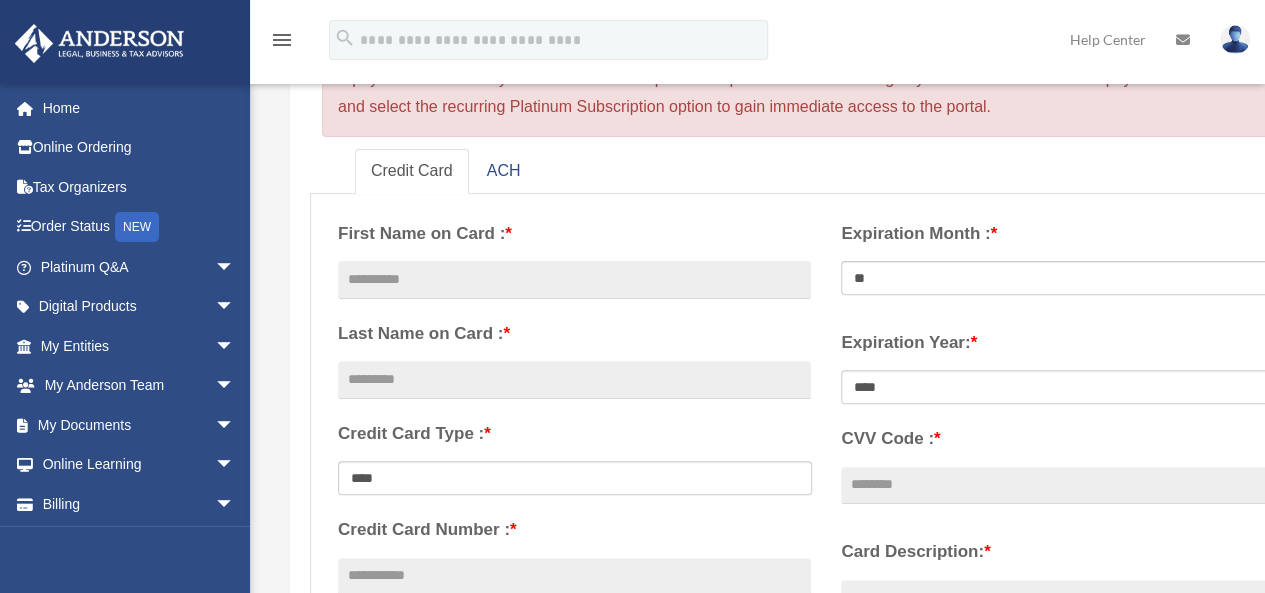 scroll, scrollTop: 300, scrollLeft: 0, axis: vertical 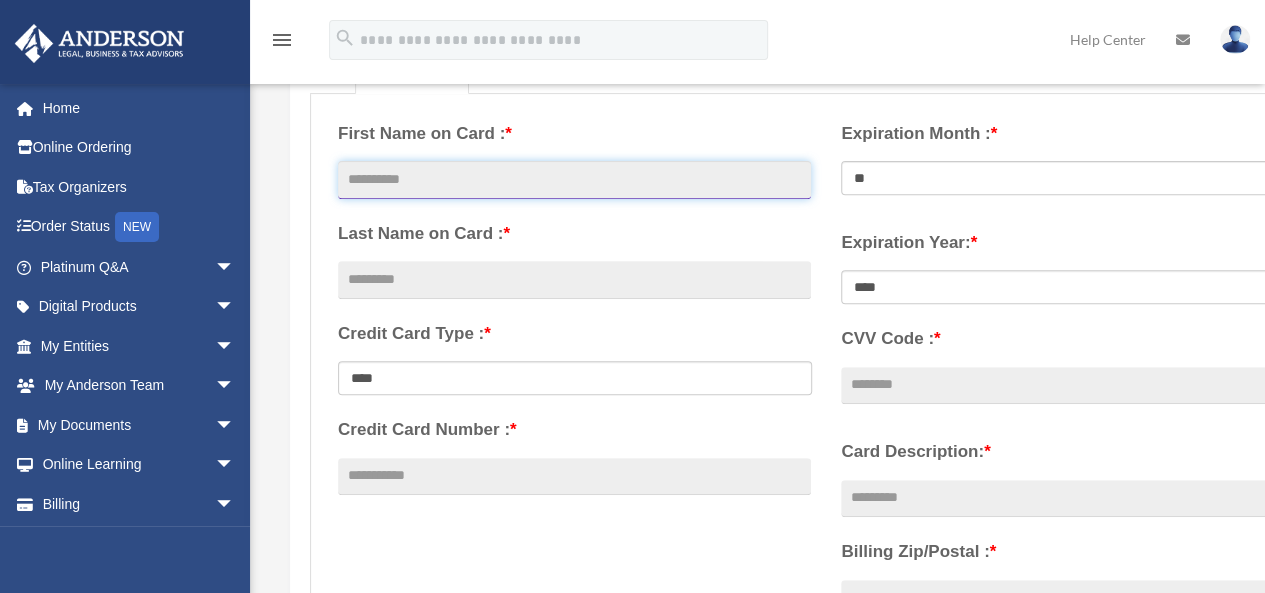 click at bounding box center (574, 180) 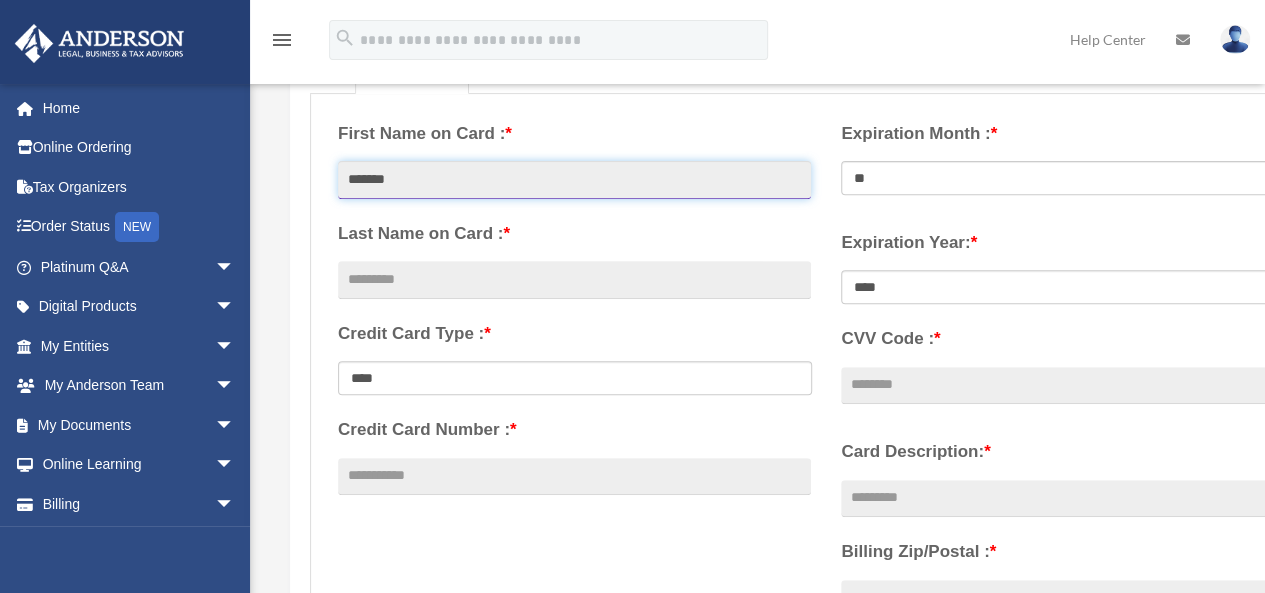 type on "*******" 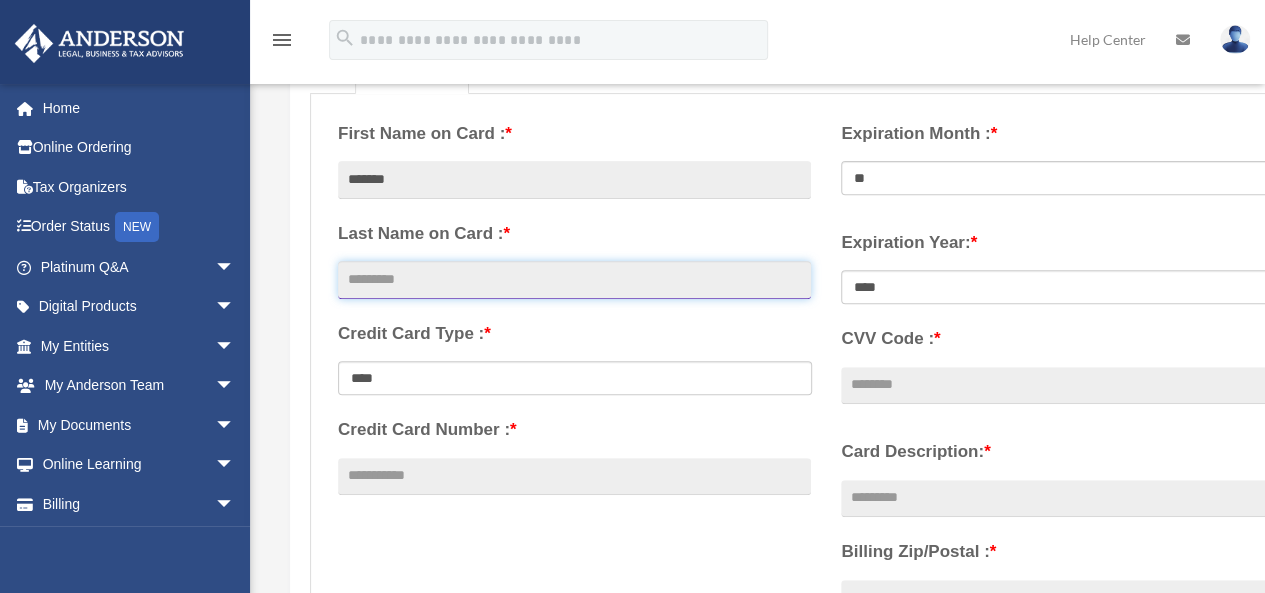 click at bounding box center [574, 280] 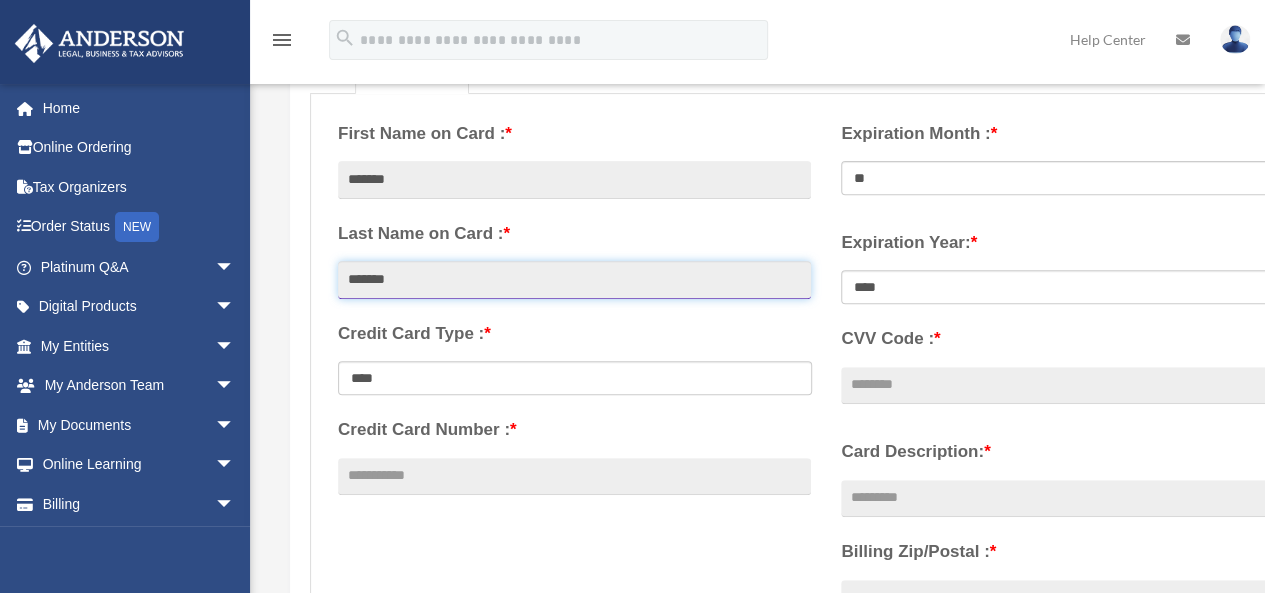 type on "*******" 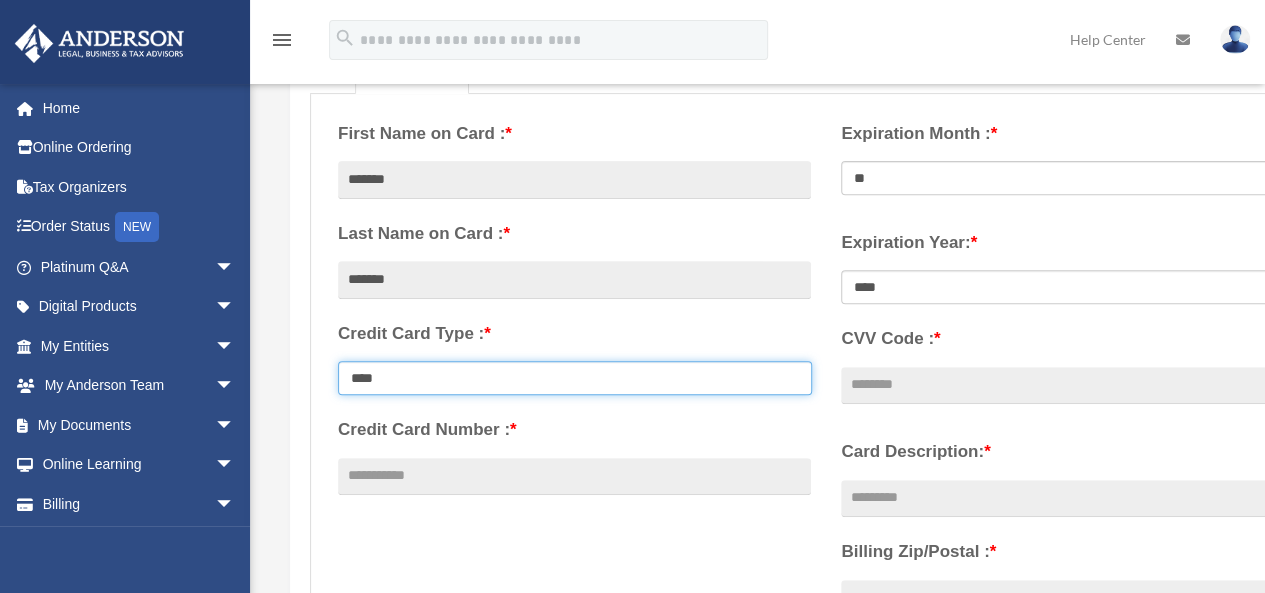click on "**********" at bounding box center [575, 378] 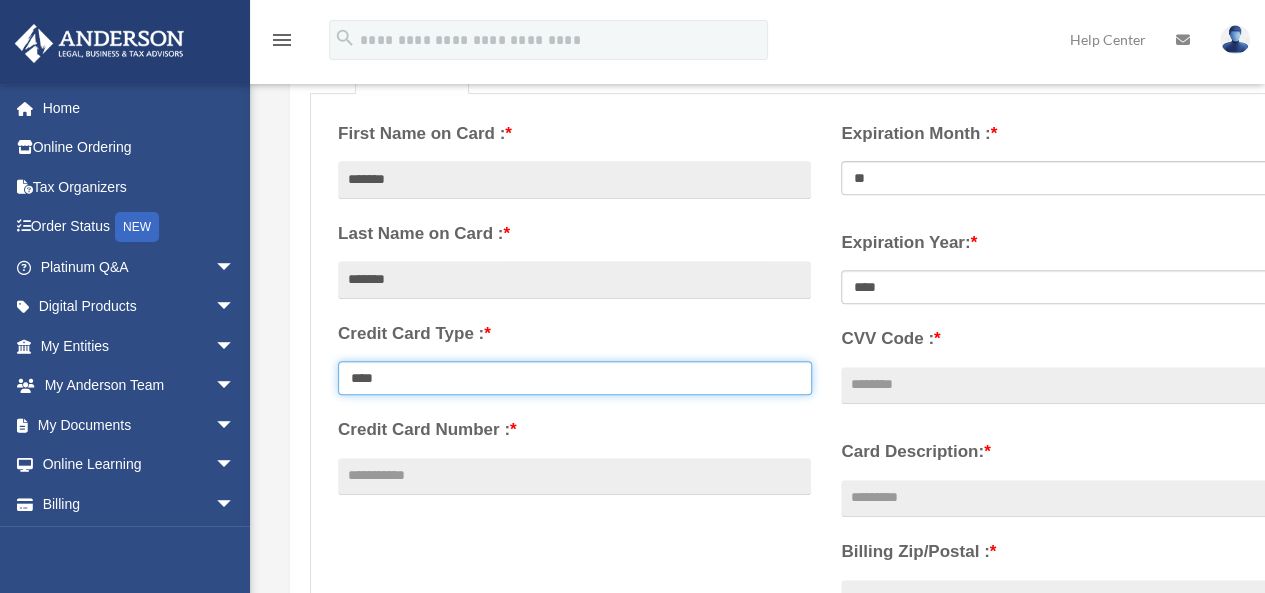 select on "****" 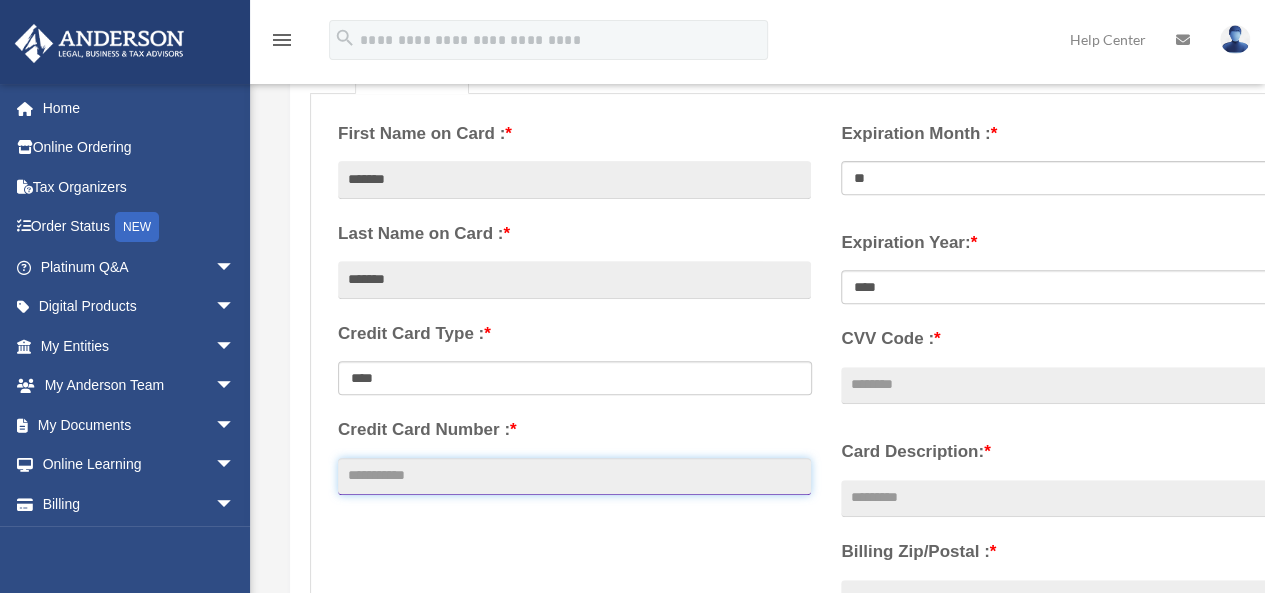 click on "Credit Card Number : *" at bounding box center [574, 477] 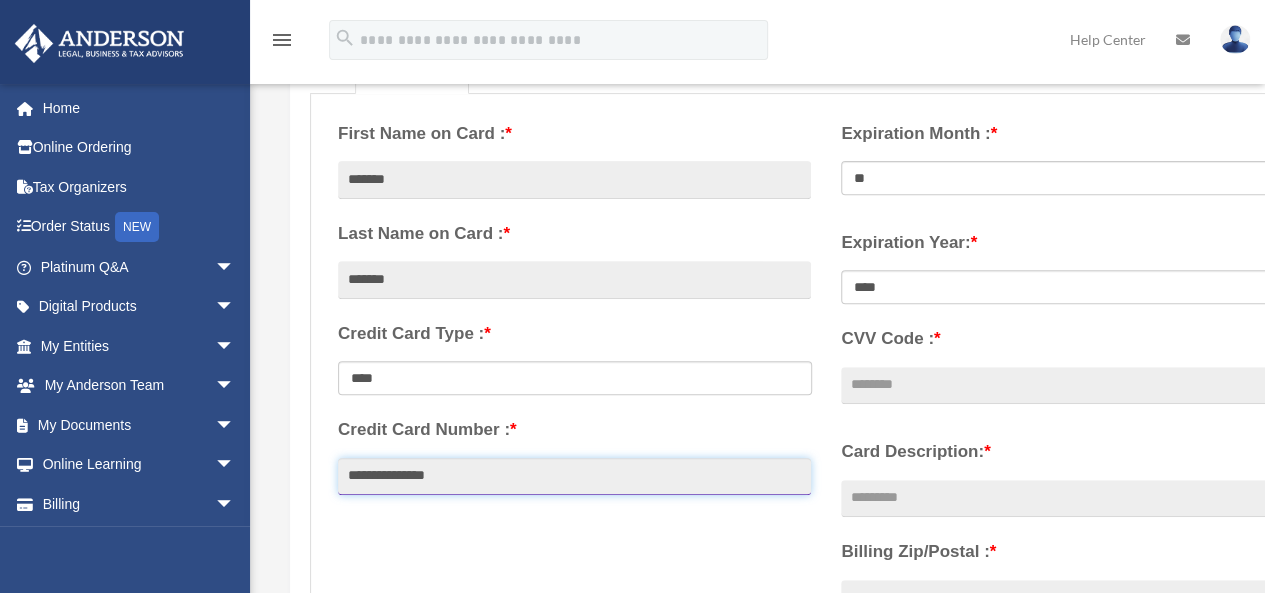 type on "**********" 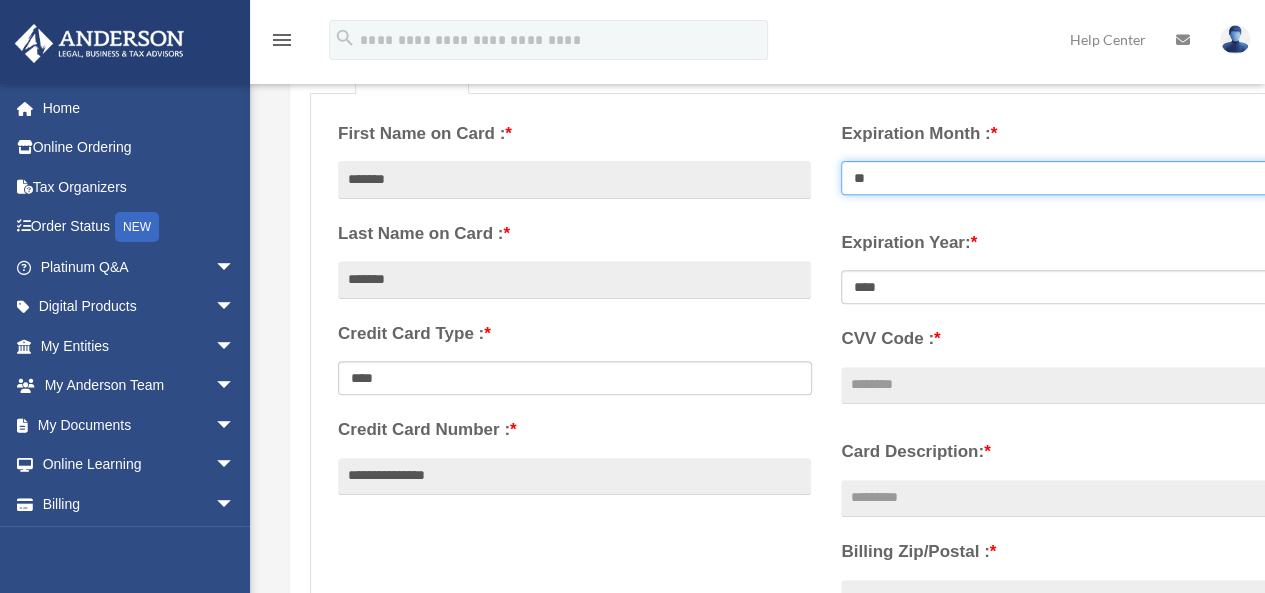 click on "**
**
**
**
**
**
**
** ** ** ** **" at bounding box center (1078, 178) 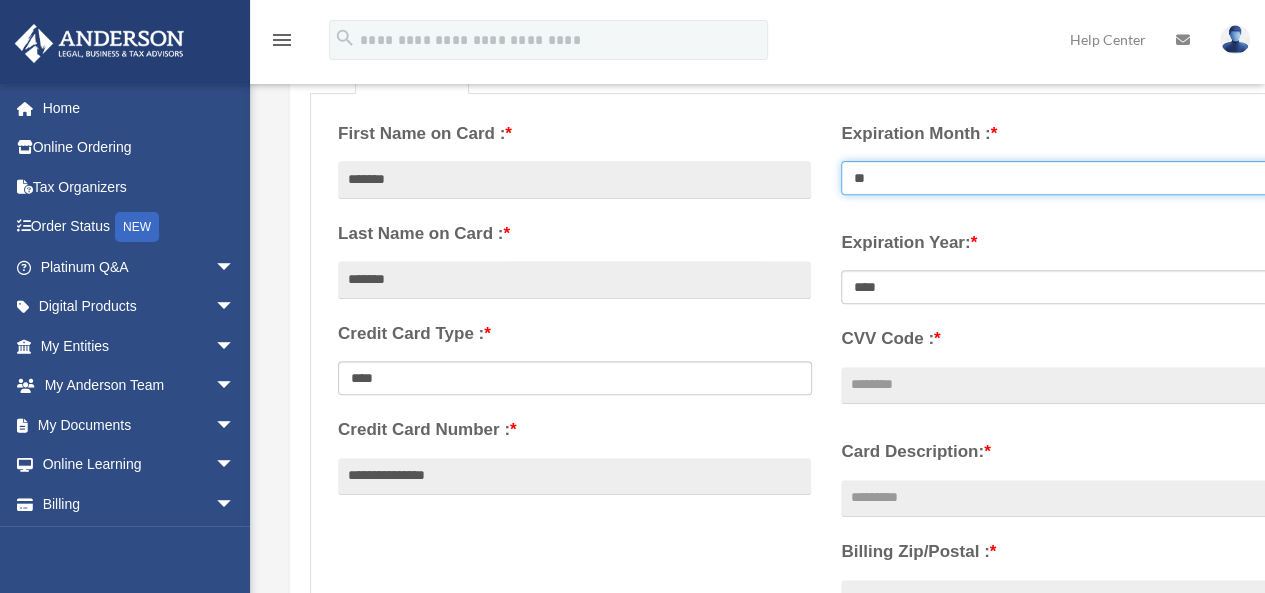 select on "**" 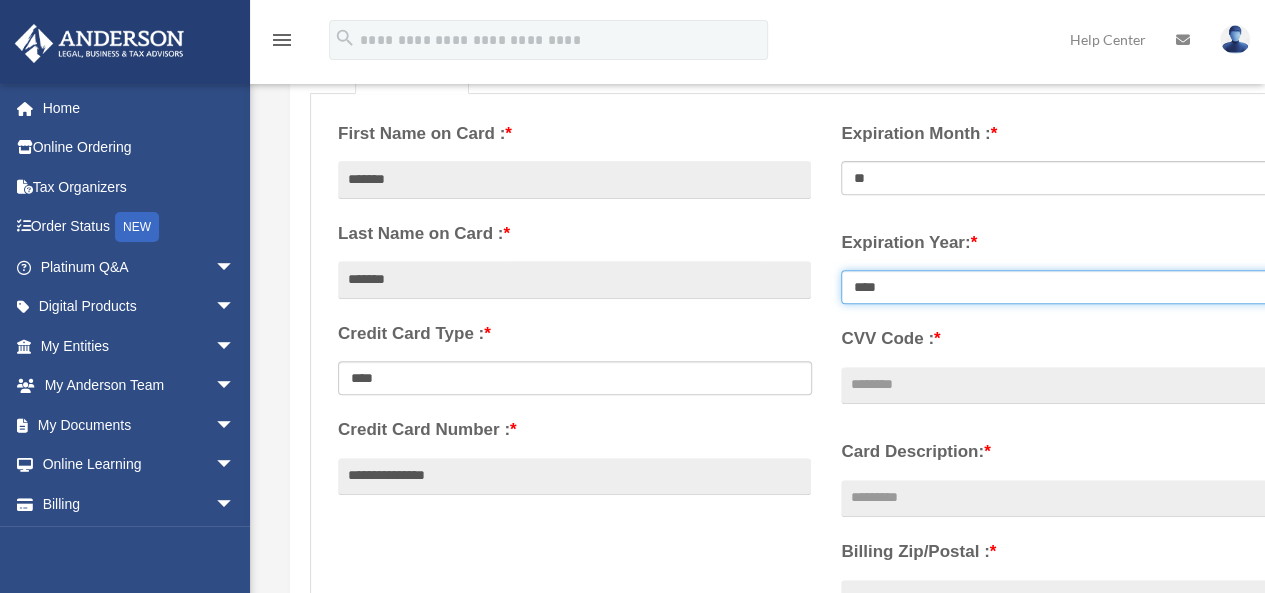 click on "****
****
****
****
****
****
****
**** ****" at bounding box center (1078, 287) 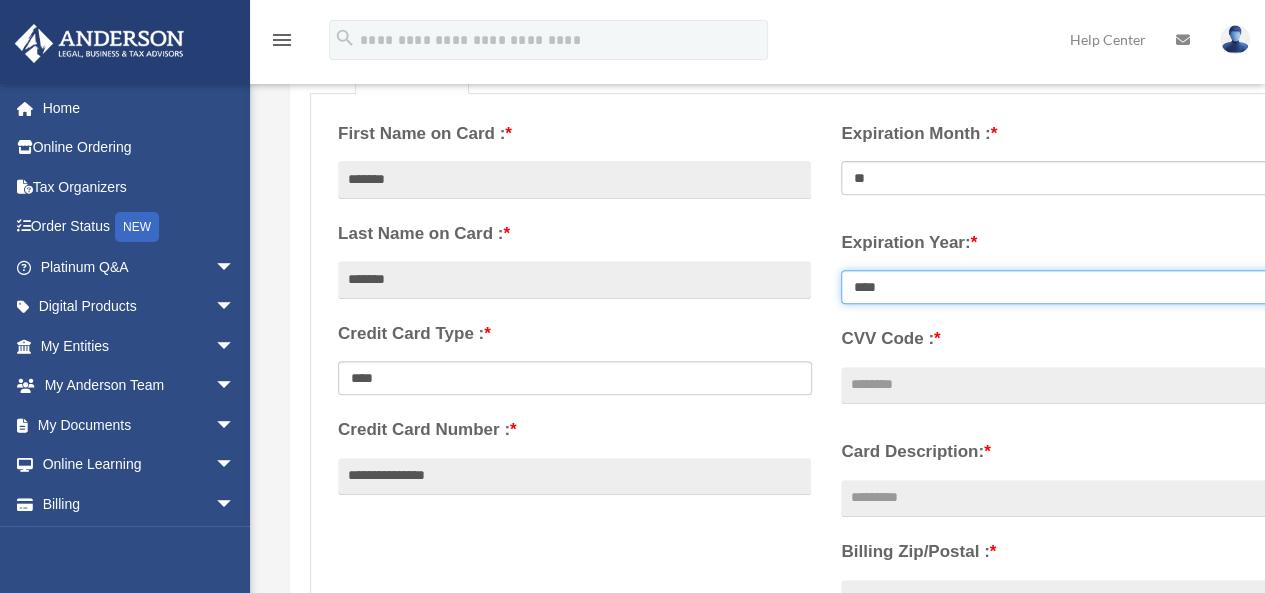 select on "****" 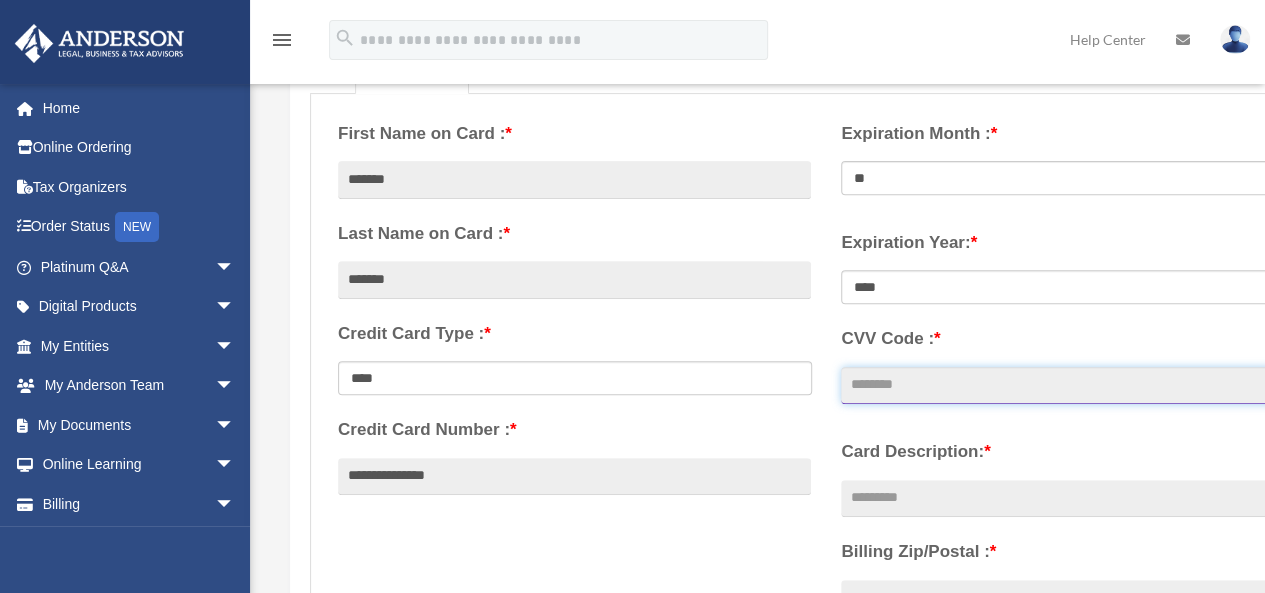 click on "CVV Code : *" at bounding box center (1077, 386) 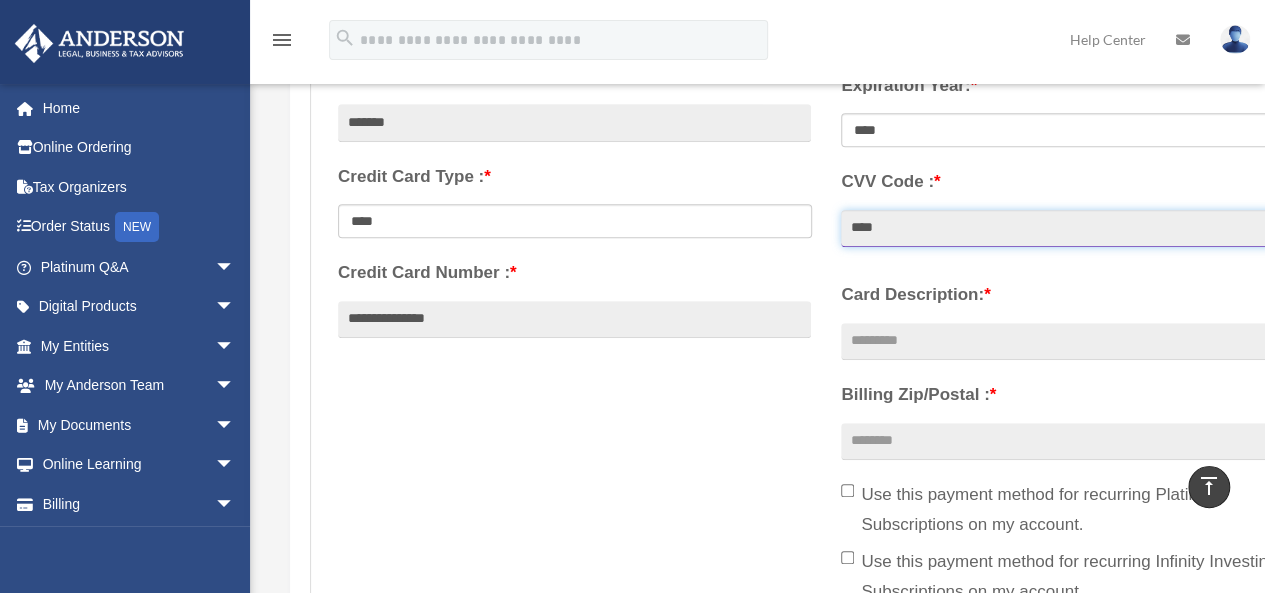 scroll, scrollTop: 500, scrollLeft: 0, axis: vertical 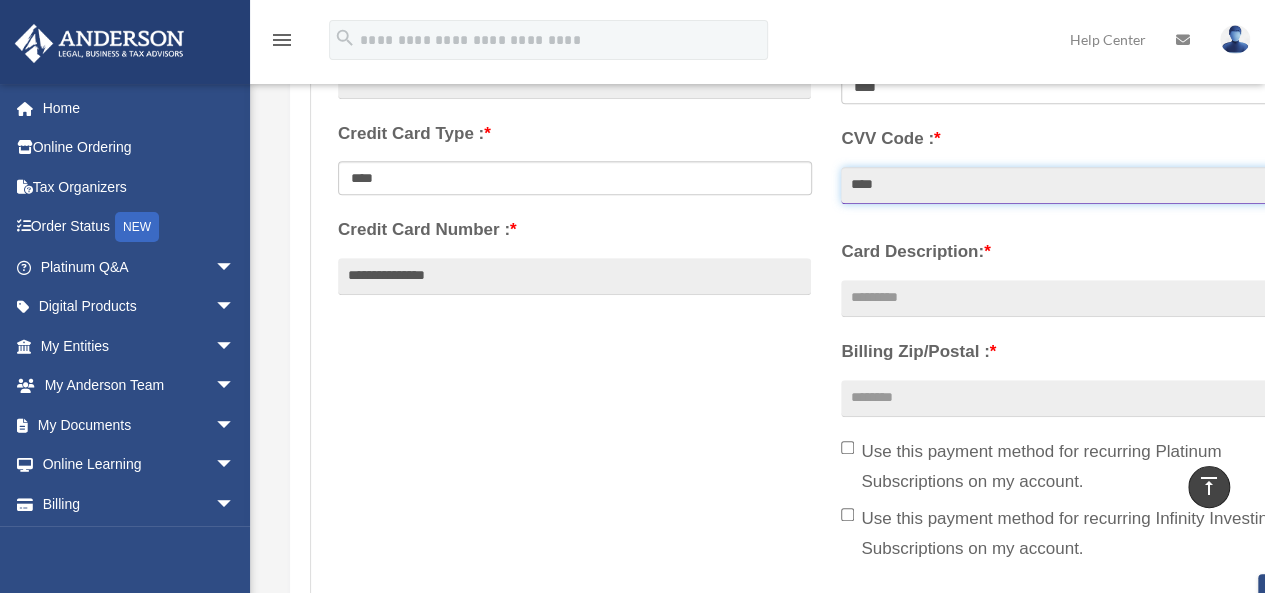 type on "****" 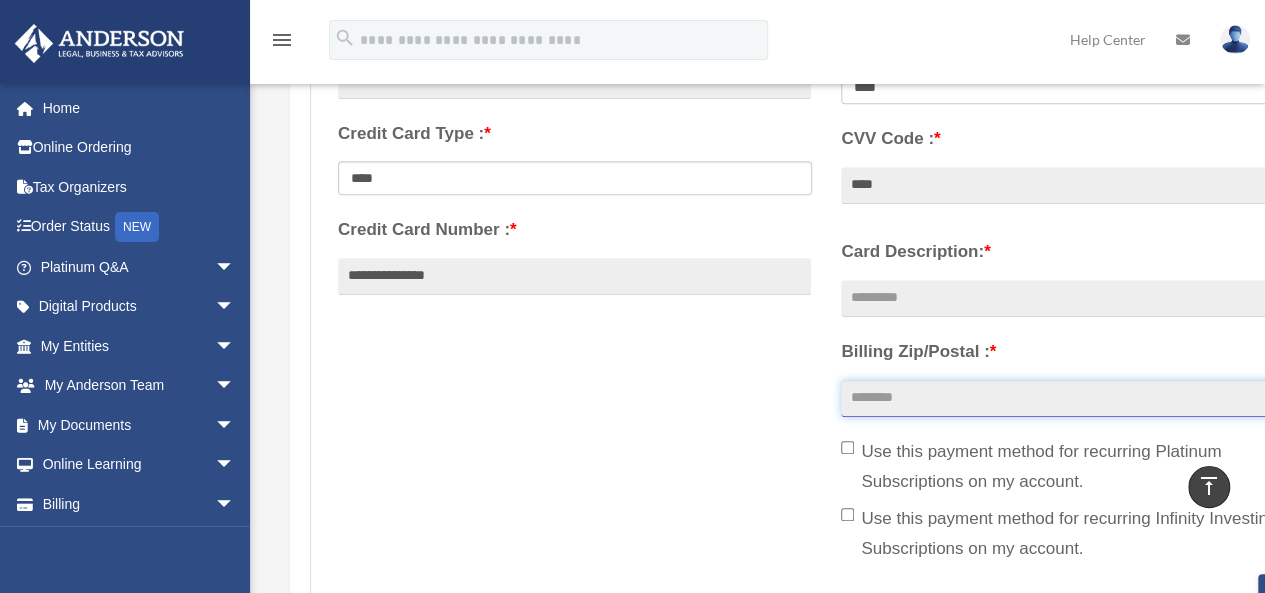 click on "Billing Zip/Postal : *" at bounding box center (1077, 399) 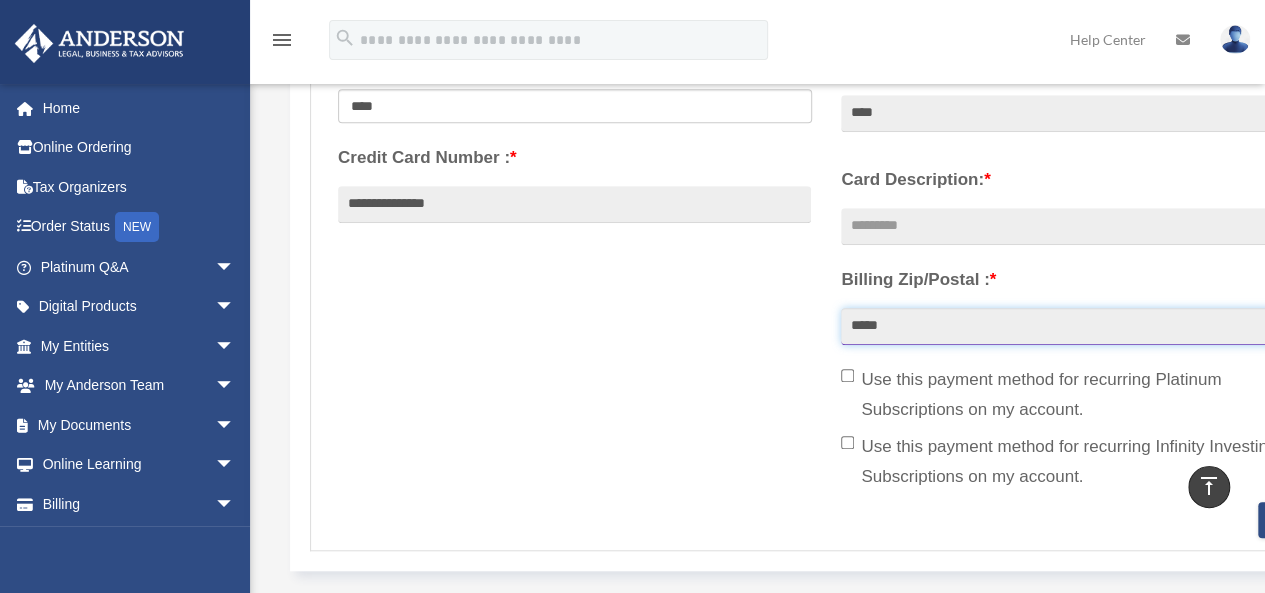 scroll, scrollTop: 600, scrollLeft: 0, axis: vertical 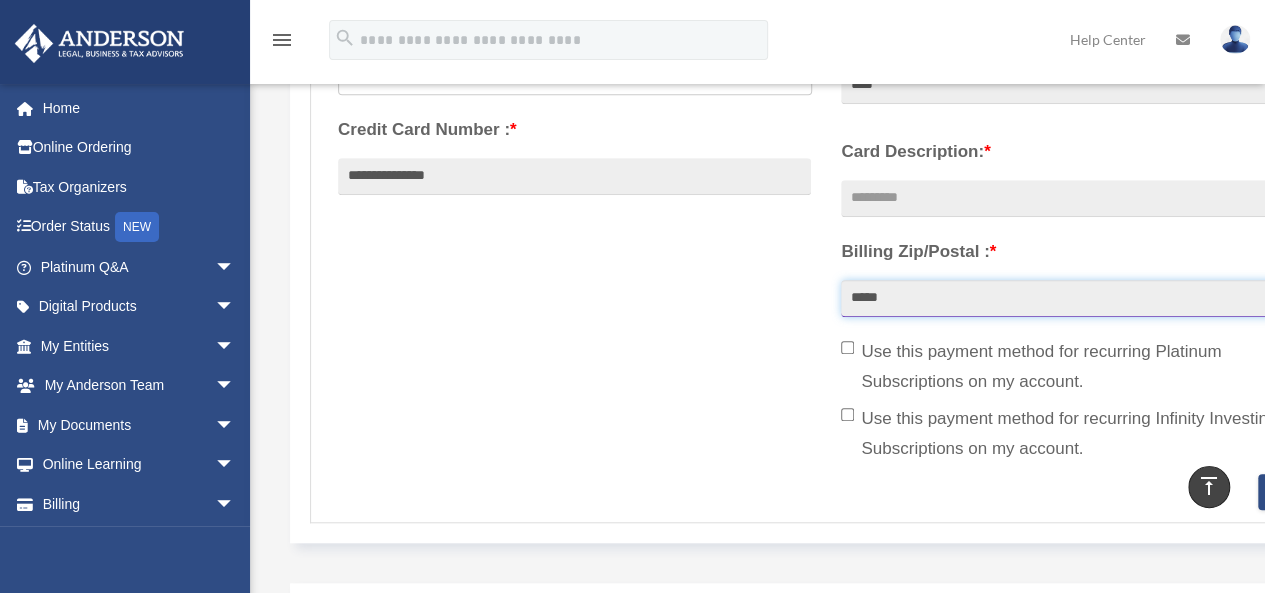 type on "*****" 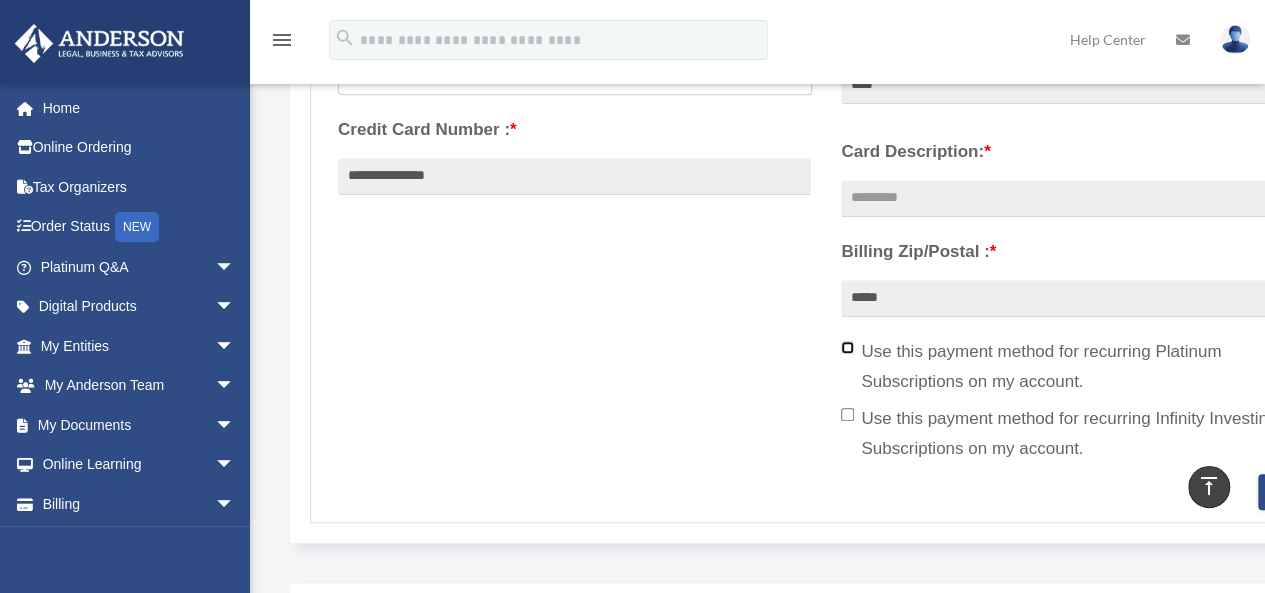 scroll, scrollTop: 500, scrollLeft: 0, axis: vertical 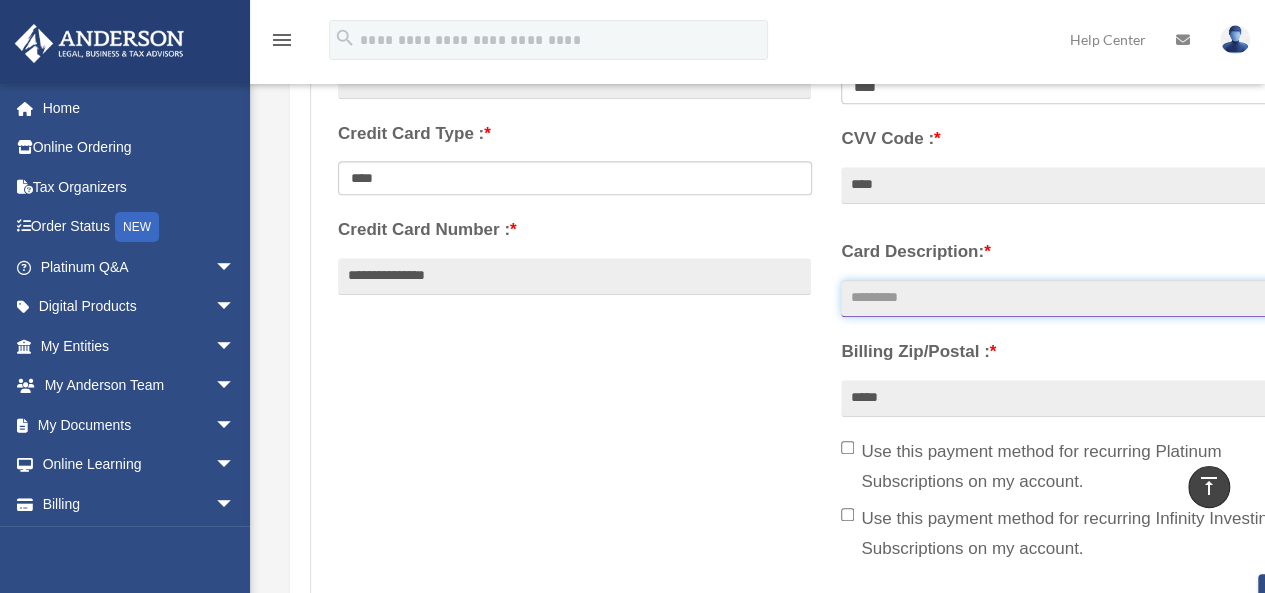 click on "Card Description: *" at bounding box center [1077, 299] 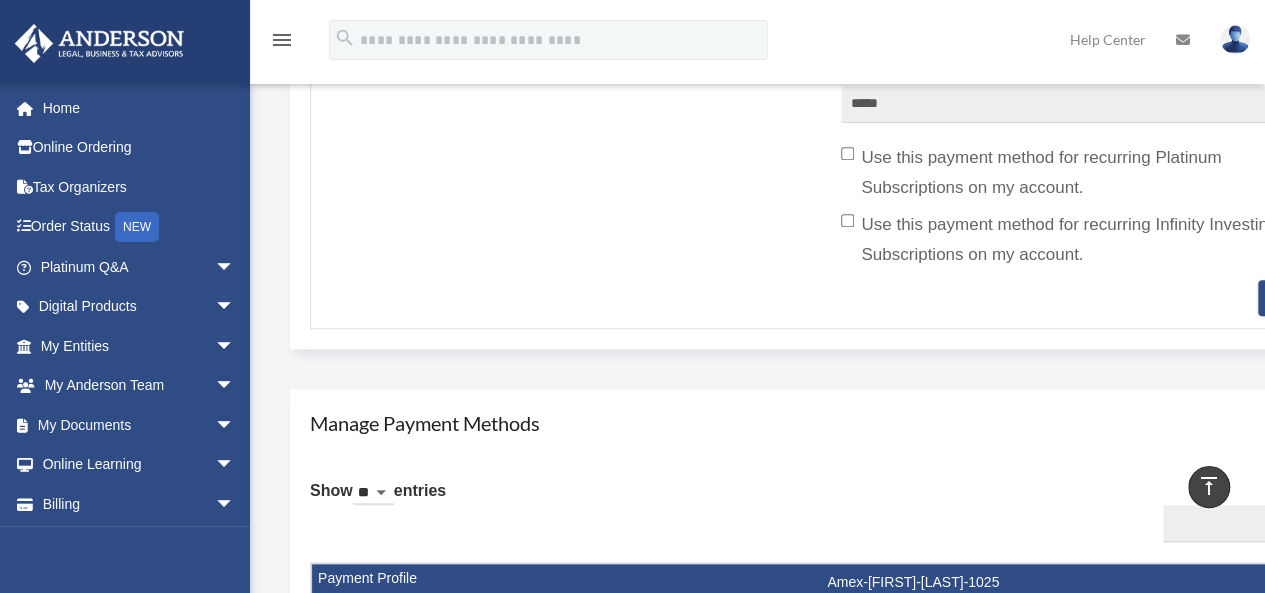 scroll, scrollTop: 800, scrollLeft: 0, axis: vertical 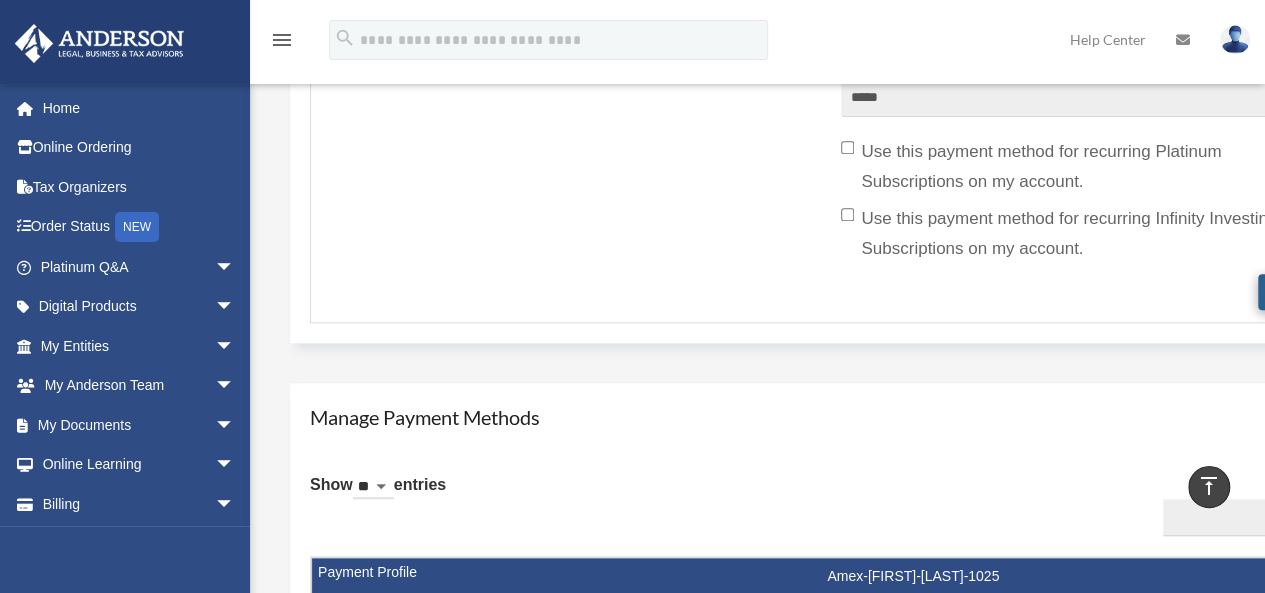 type on "******" 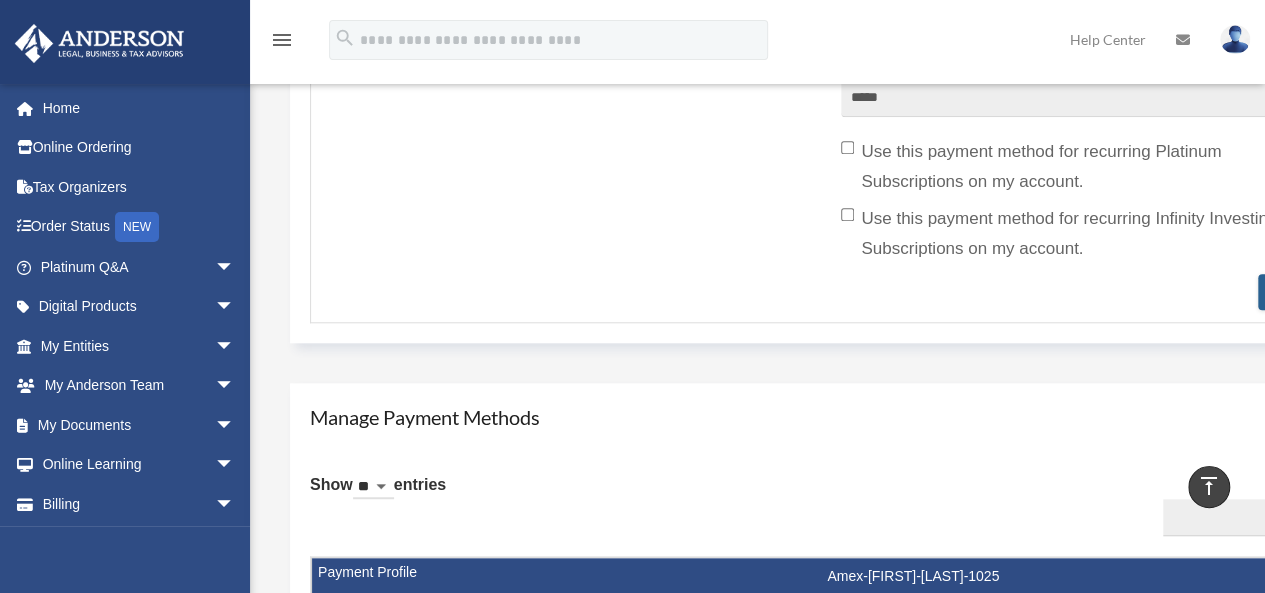 click on "********" at bounding box center (1294, 292) 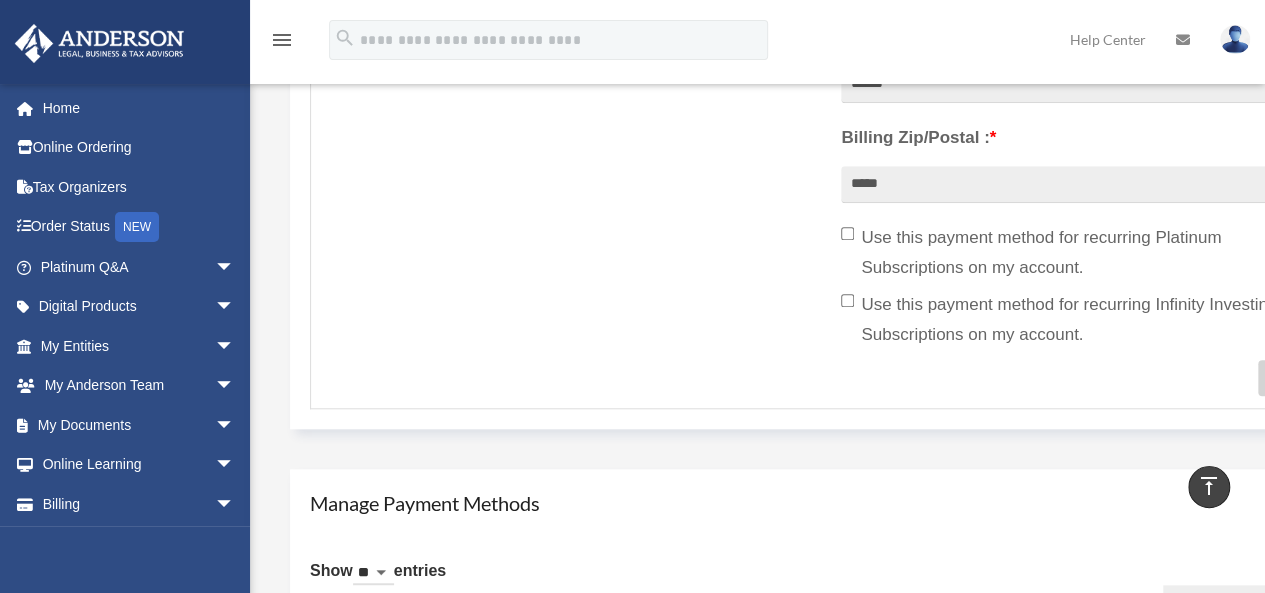 scroll, scrollTop: 400, scrollLeft: 0, axis: vertical 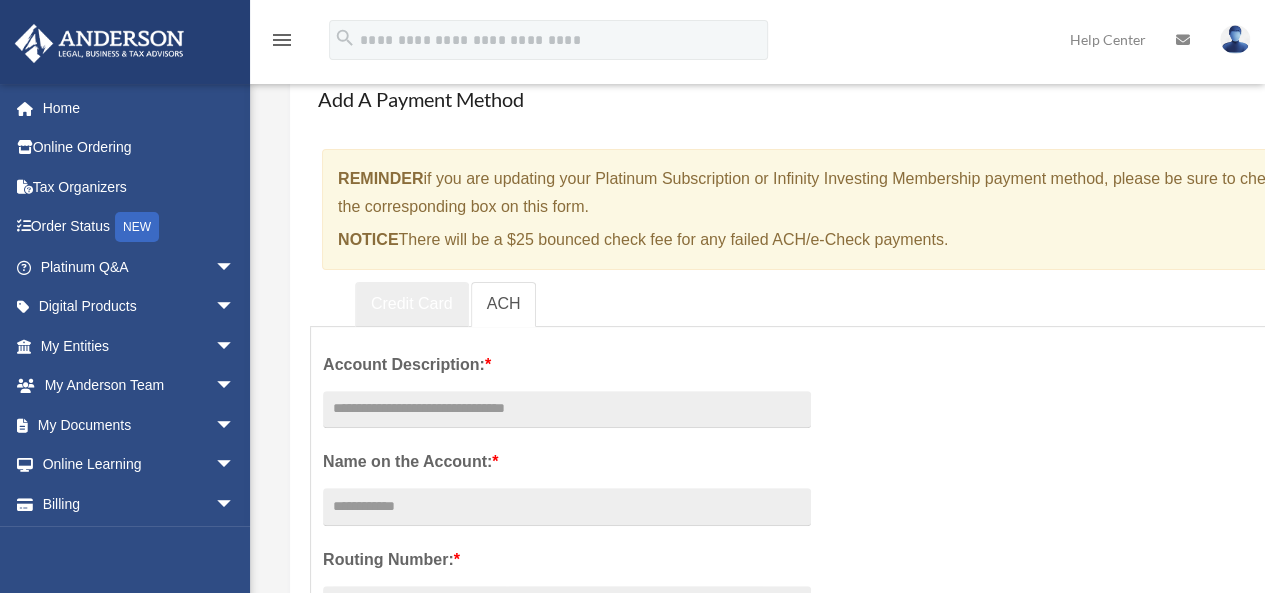 click on "Credit Card" at bounding box center (412, 304) 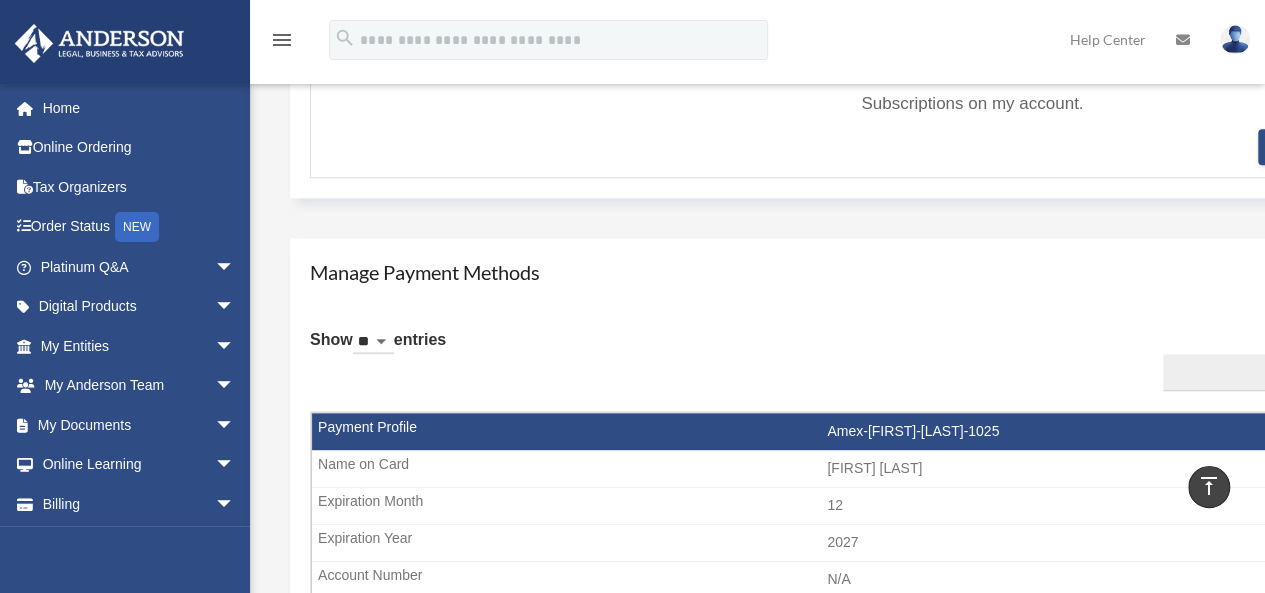 scroll, scrollTop: 0, scrollLeft: 0, axis: both 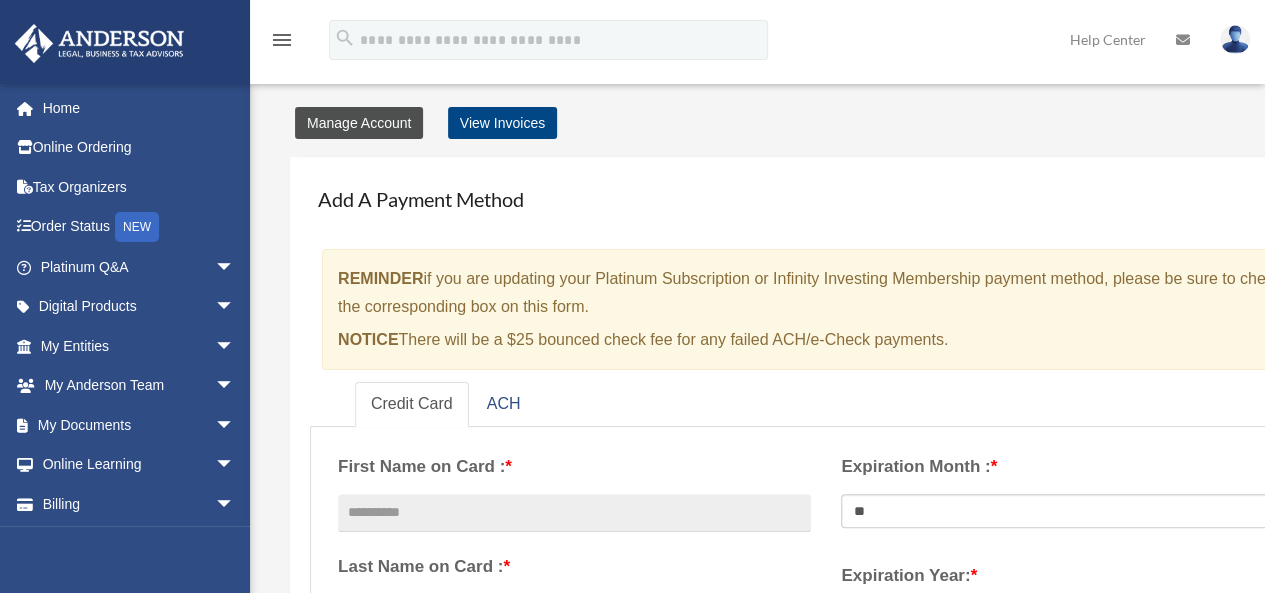 click on "Manage Account" at bounding box center (359, 123) 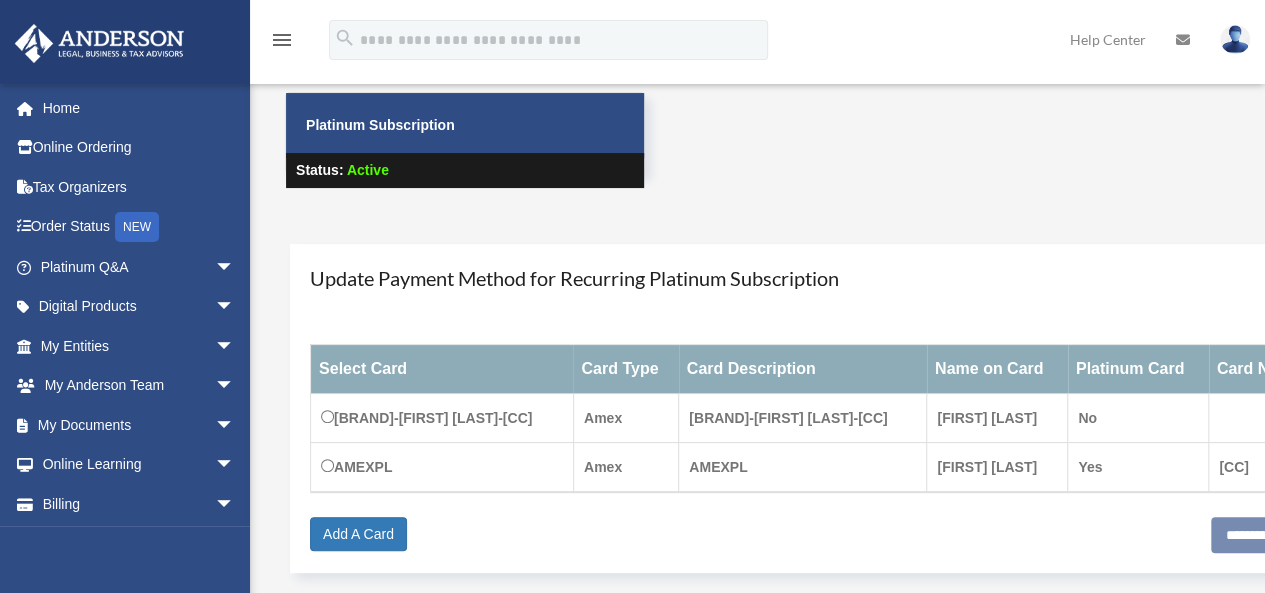 scroll, scrollTop: 100, scrollLeft: 0, axis: vertical 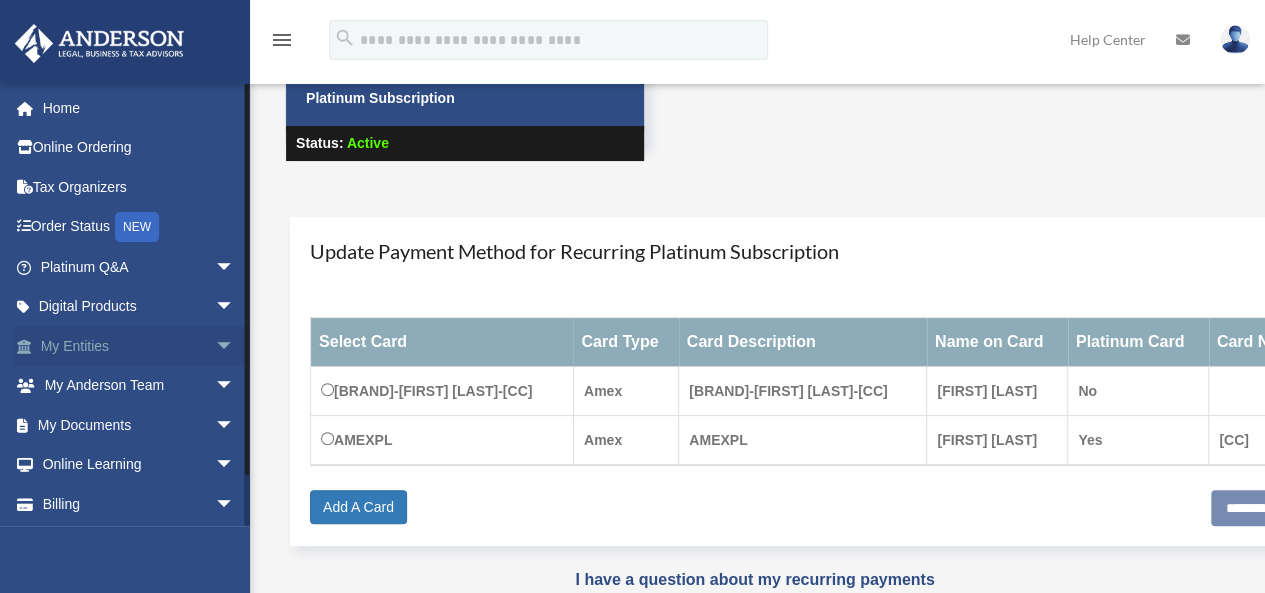 click on "My Entities arrow_drop_down" at bounding box center (139, 346) 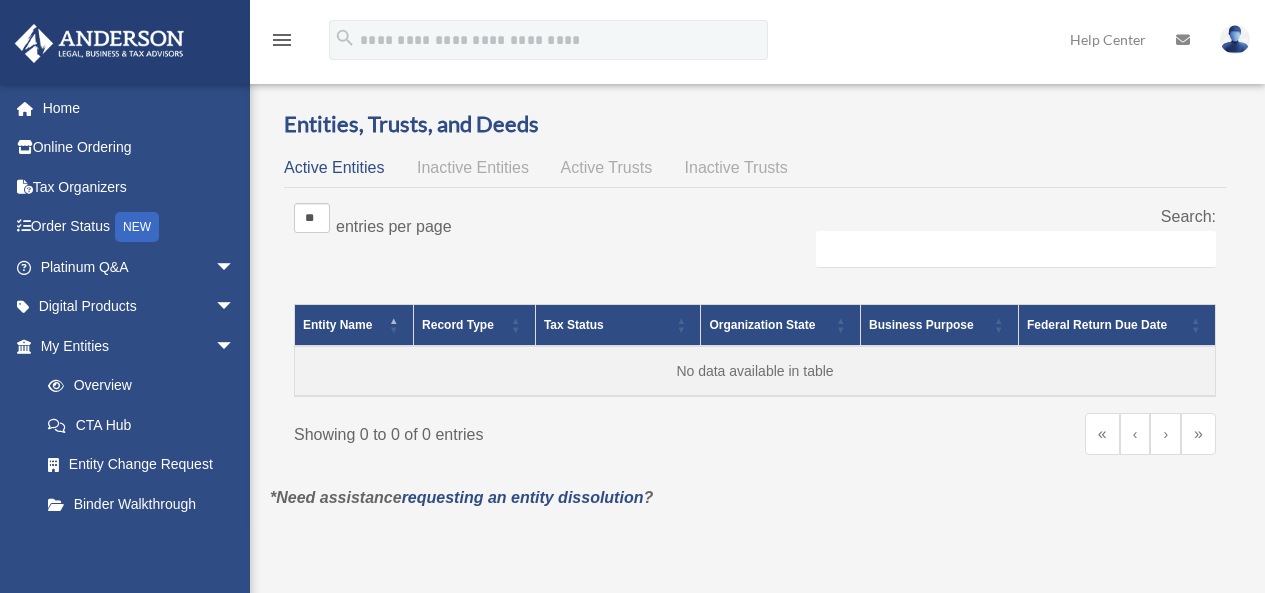 scroll, scrollTop: 0, scrollLeft: 0, axis: both 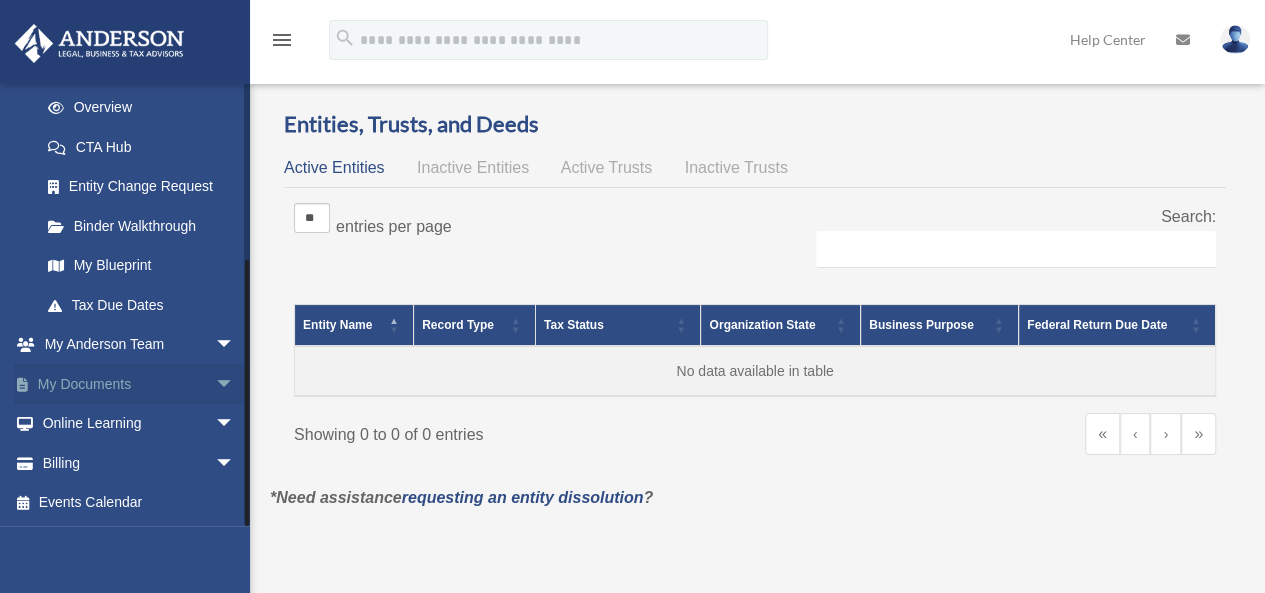 click on "My Documents arrow_drop_down" at bounding box center [139, 384] 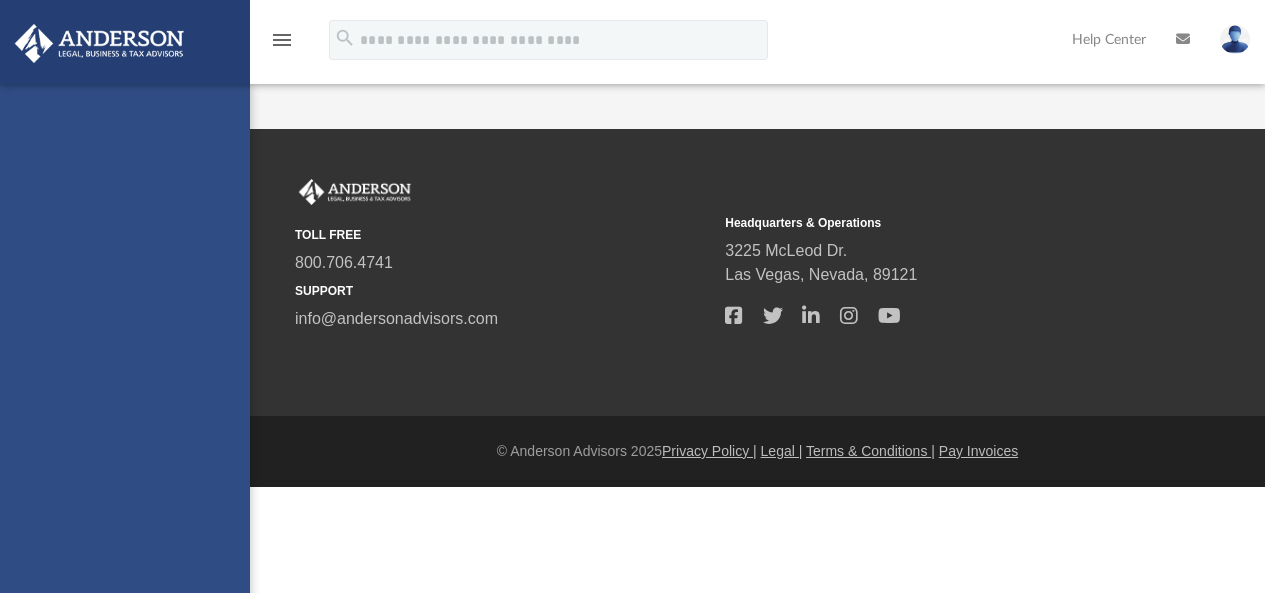 scroll, scrollTop: 0, scrollLeft: 0, axis: both 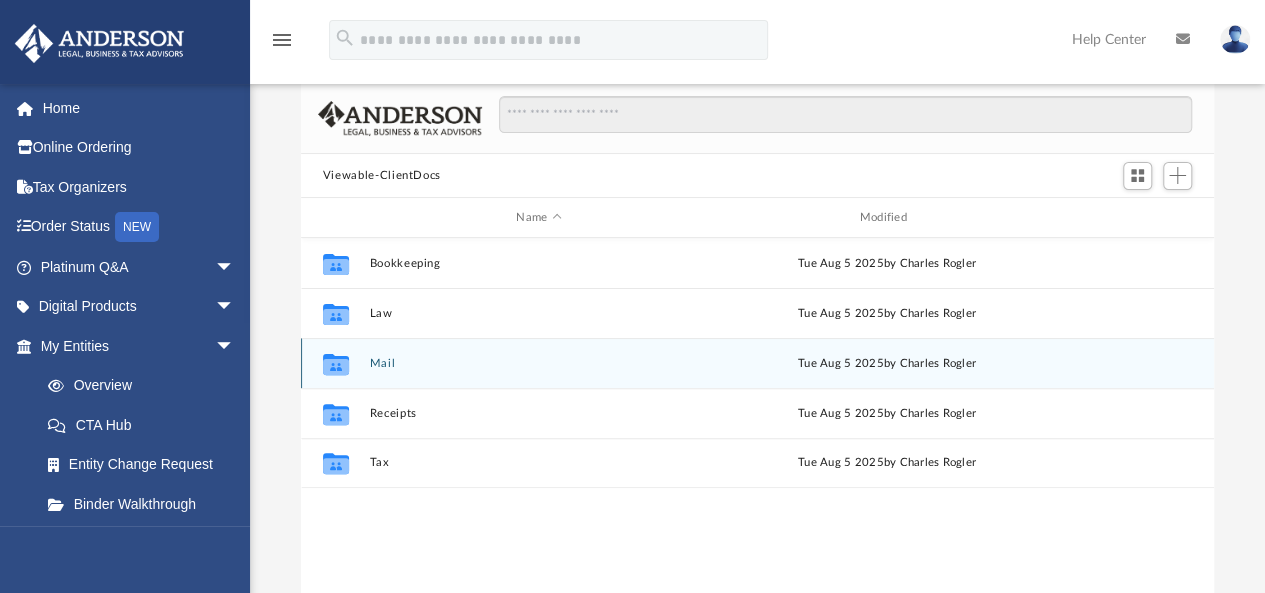click on "Mail" at bounding box center (538, 363) 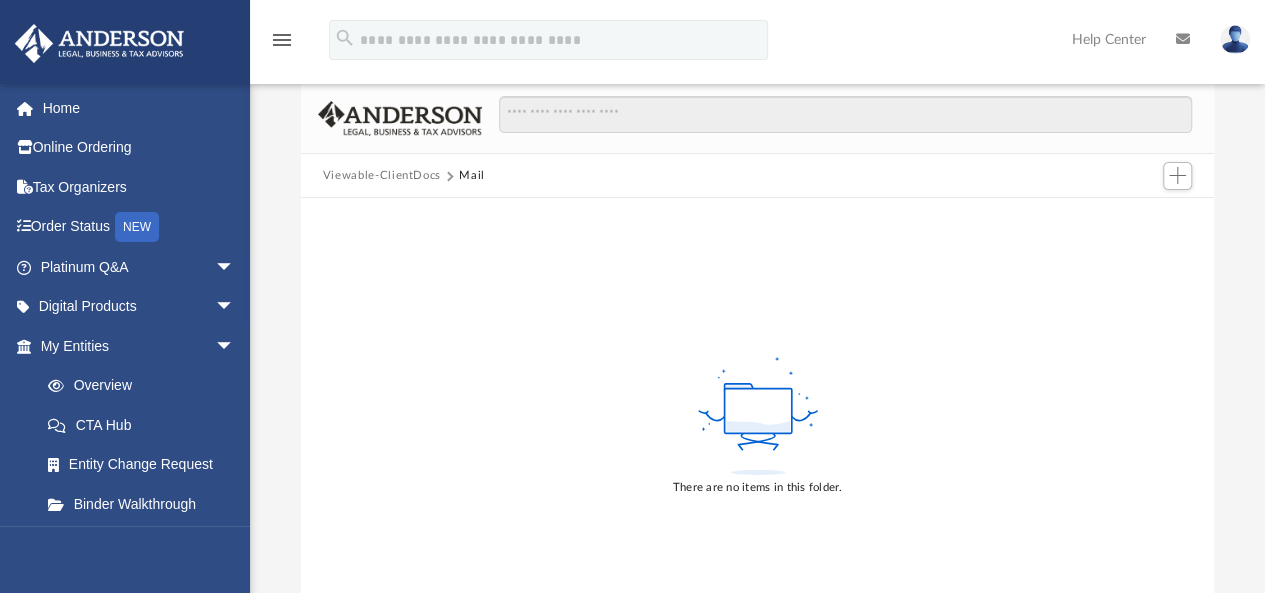 click on "Viewable-ClientDocs" at bounding box center [382, 176] 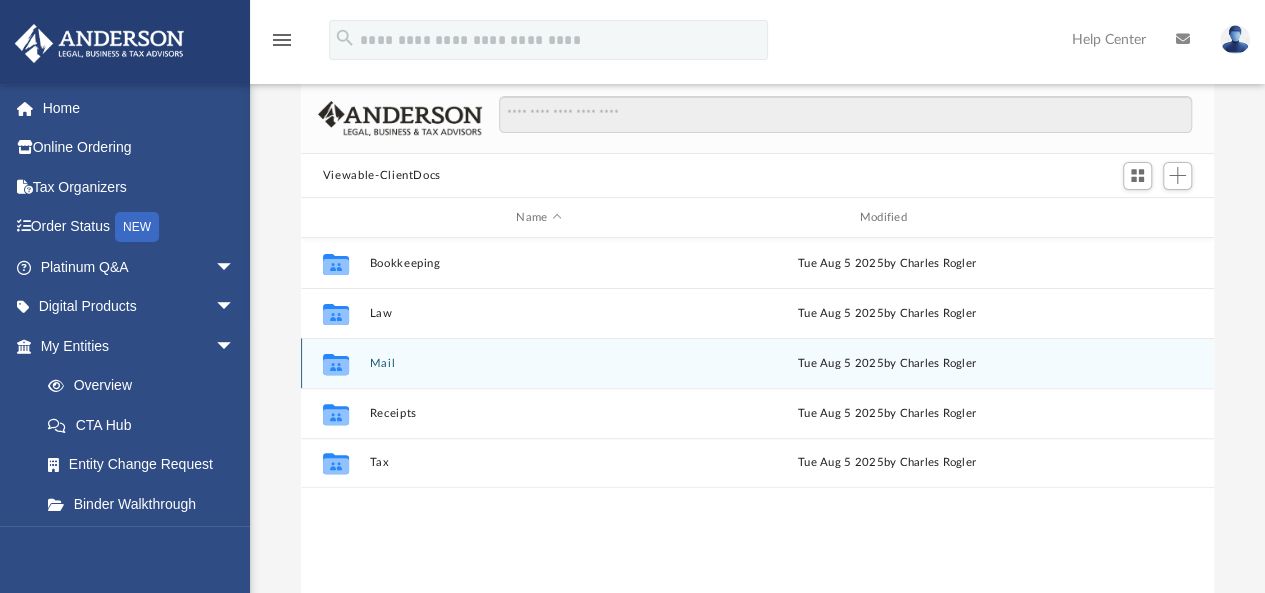 scroll, scrollTop: 16, scrollLeft: 16, axis: both 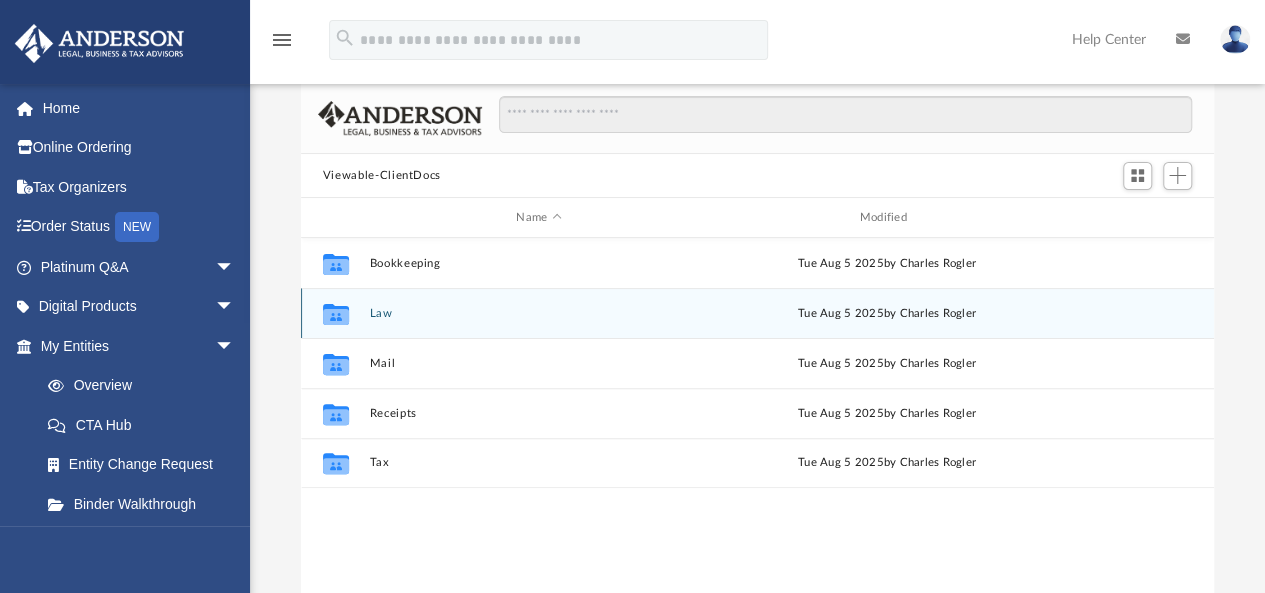click on "Law" at bounding box center (538, 313) 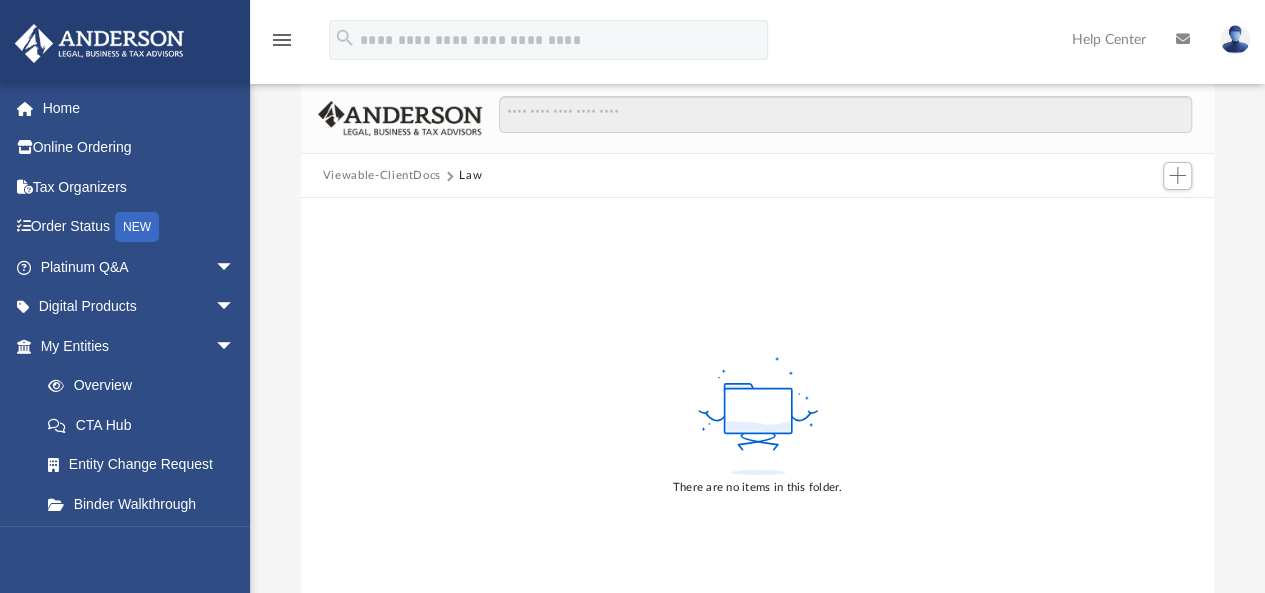 click on "Viewable-ClientDocs" at bounding box center (382, 176) 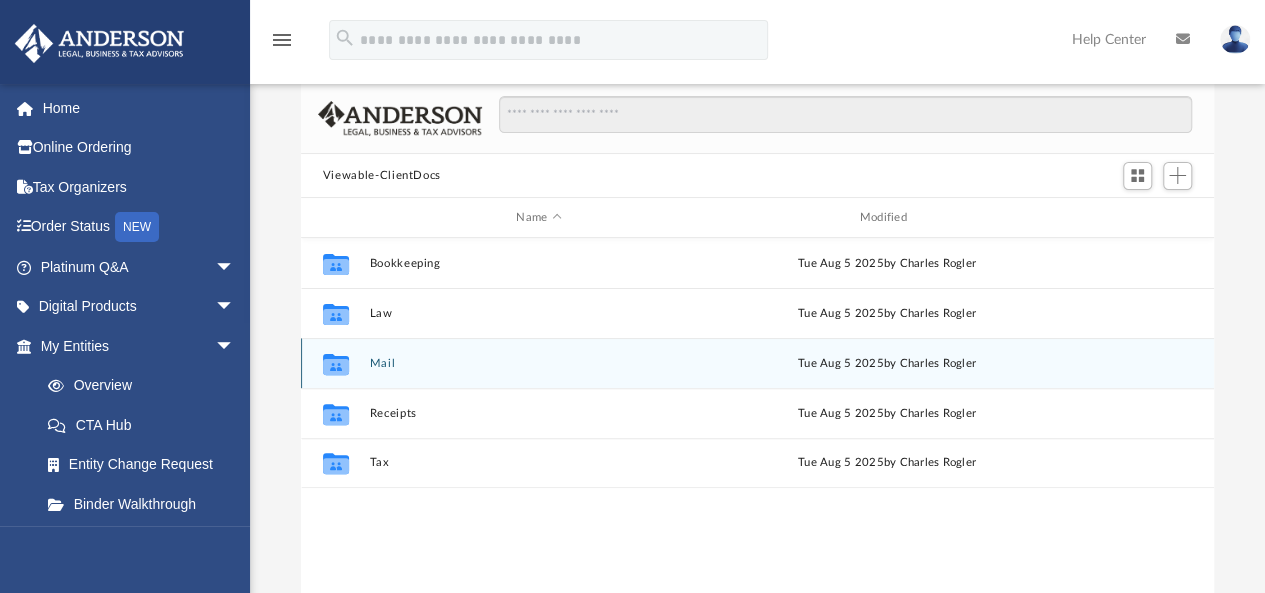 scroll, scrollTop: 16, scrollLeft: 16, axis: both 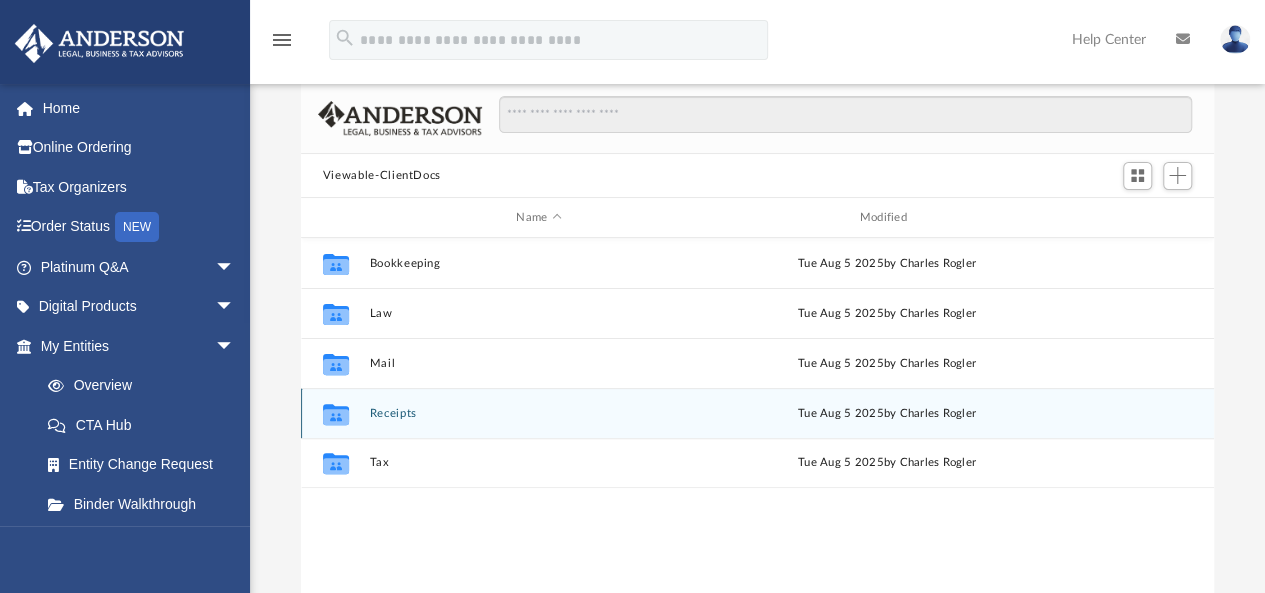 click 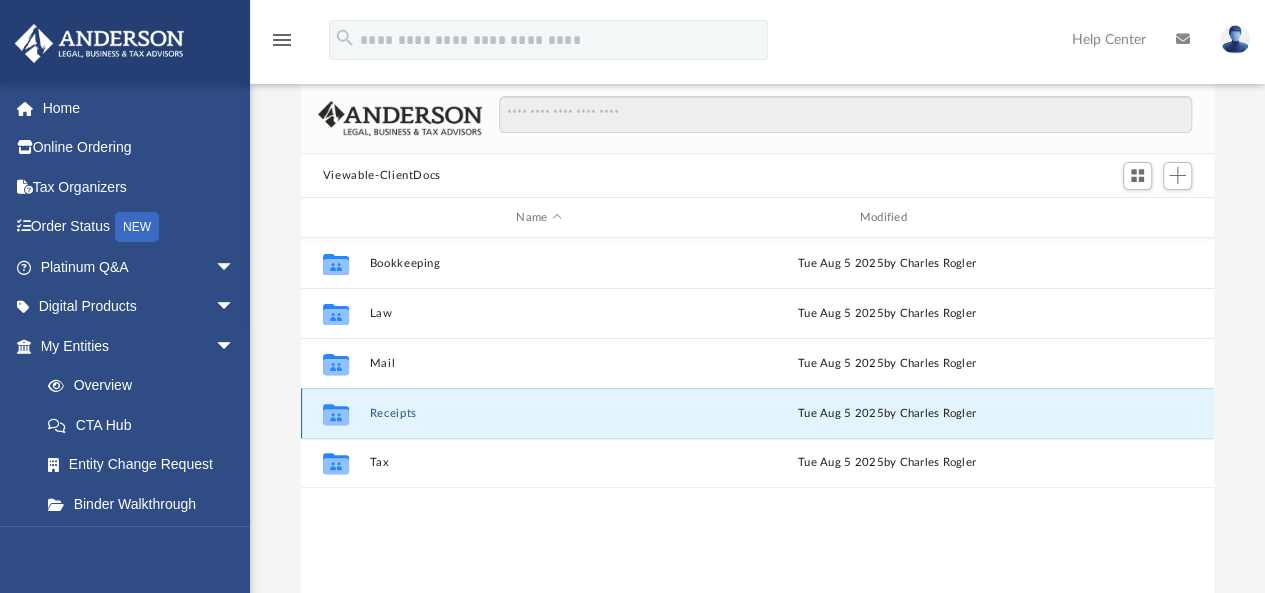click on "Receipts" at bounding box center [538, 413] 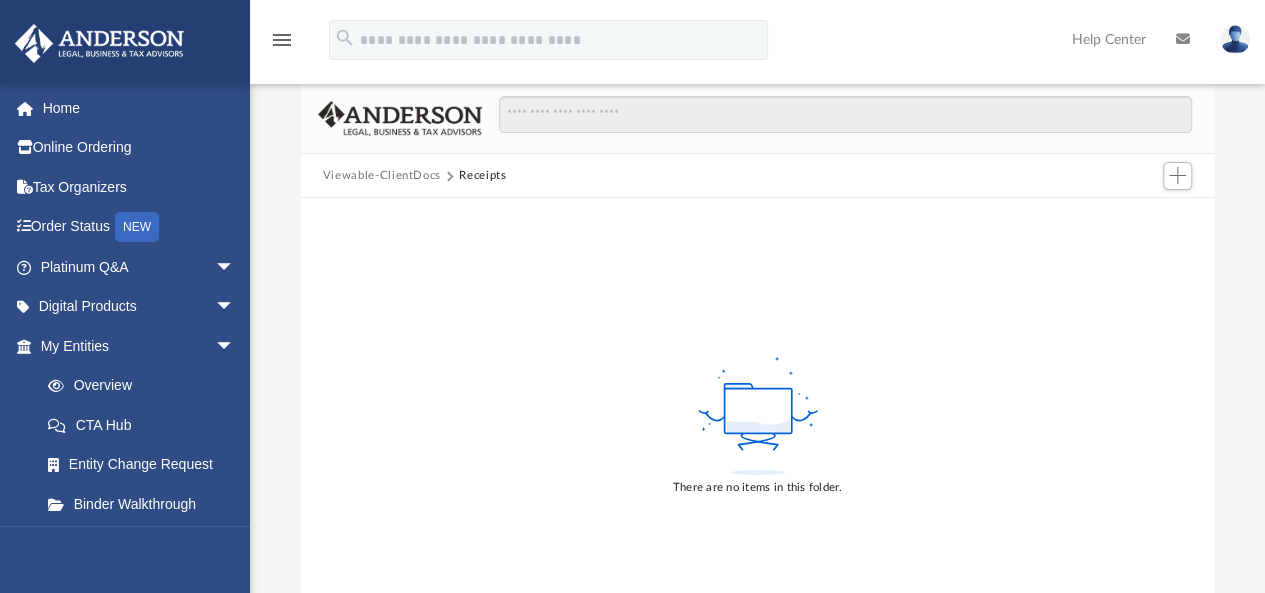 click on "Viewable-ClientDocs" at bounding box center (382, 176) 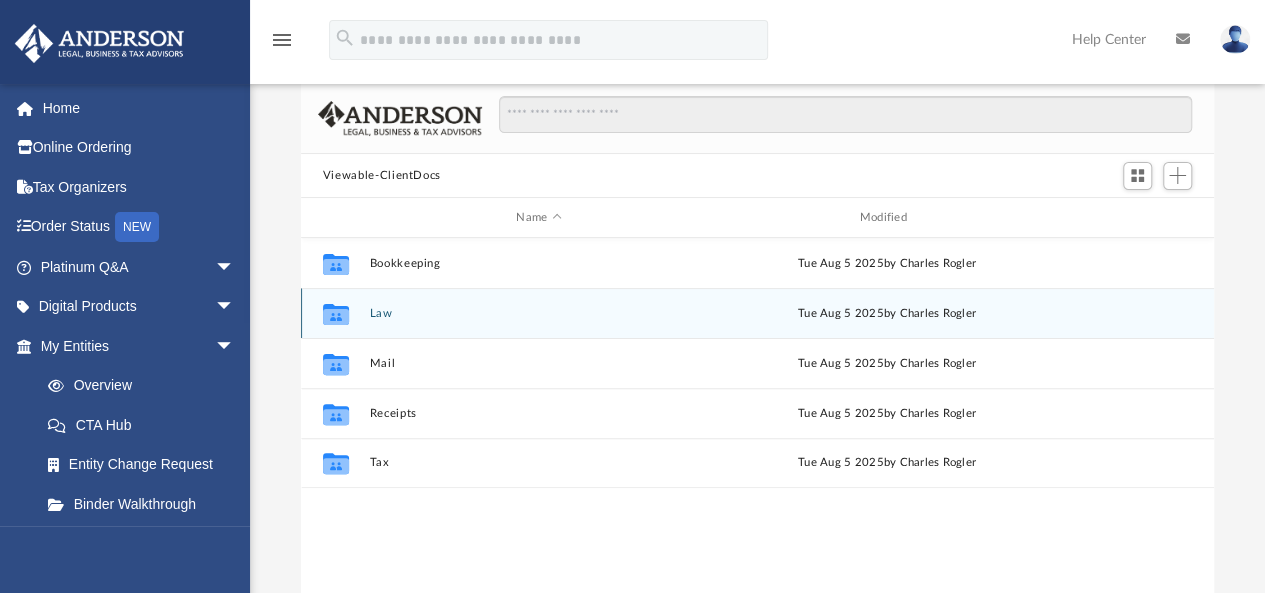 scroll, scrollTop: 16, scrollLeft: 16, axis: both 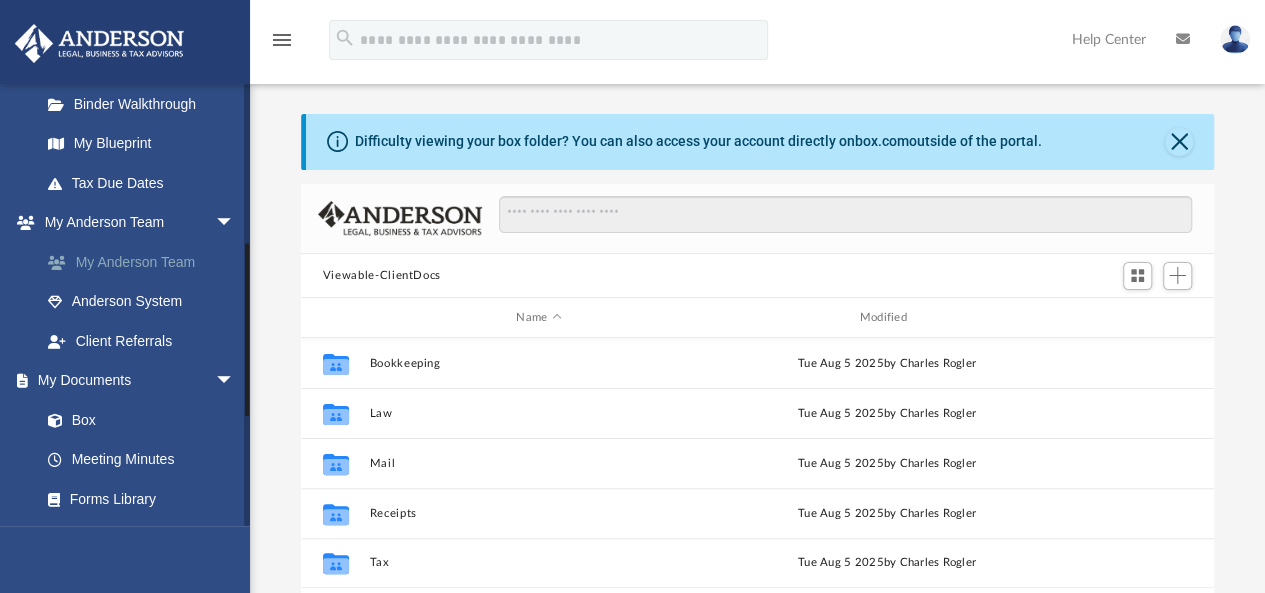 click on "My Anderson Team" at bounding box center [146, 262] 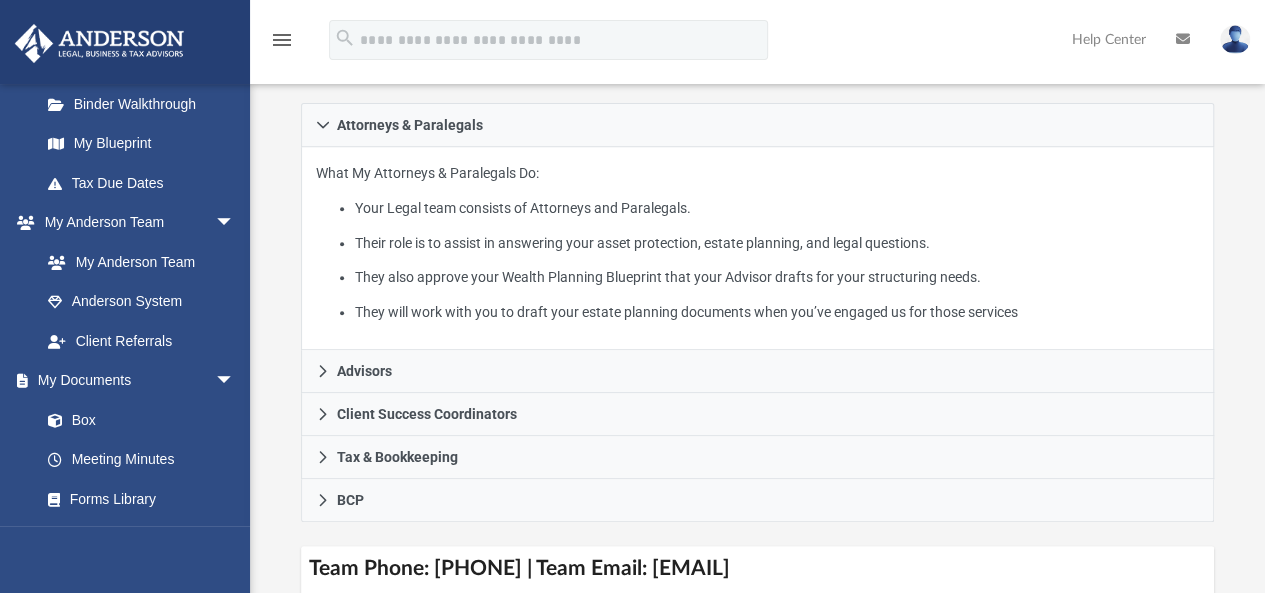 scroll, scrollTop: 400, scrollLeft: 0, axis: vertical 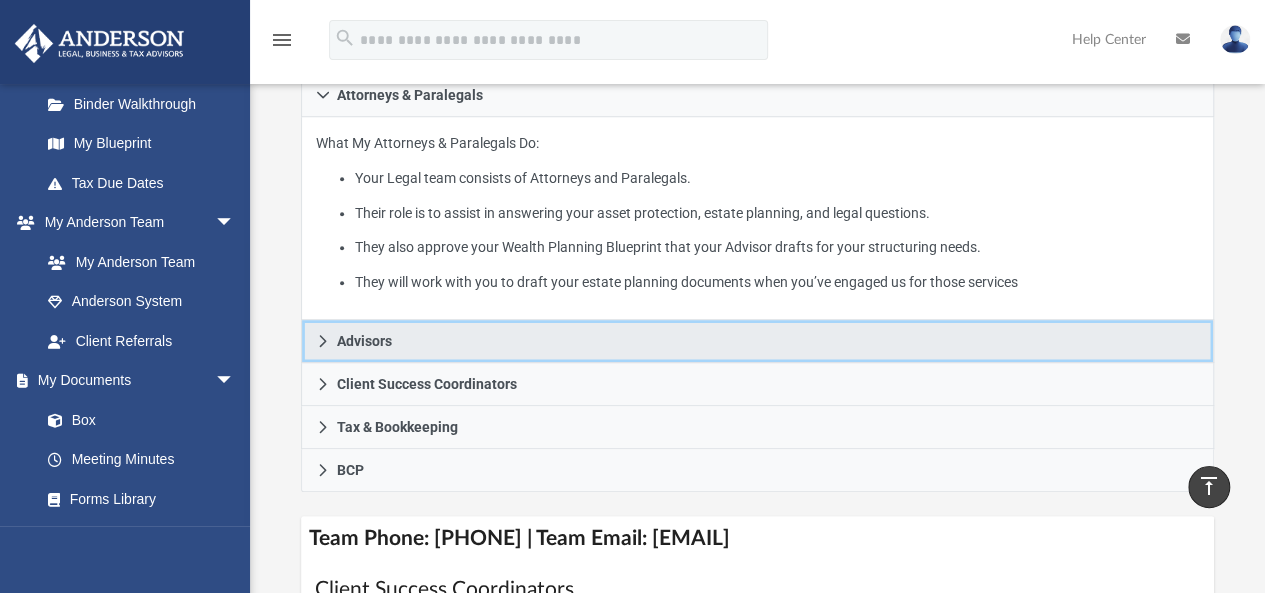 click 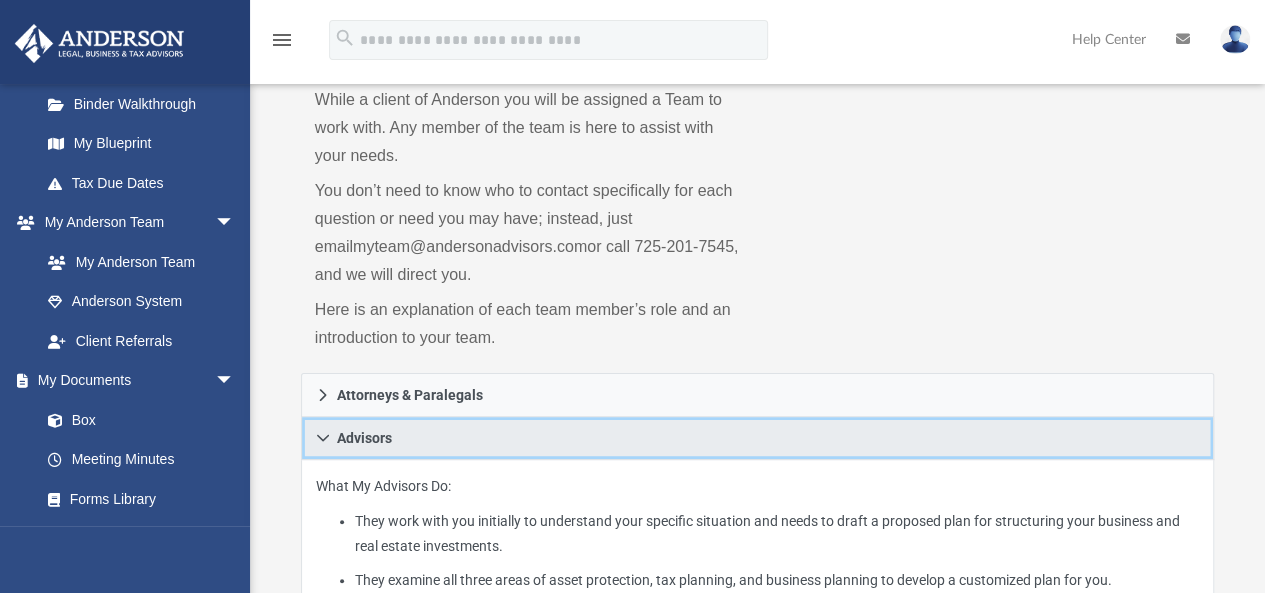 scroll, scrollTop: 0, scrollLeft: 0, axis: both 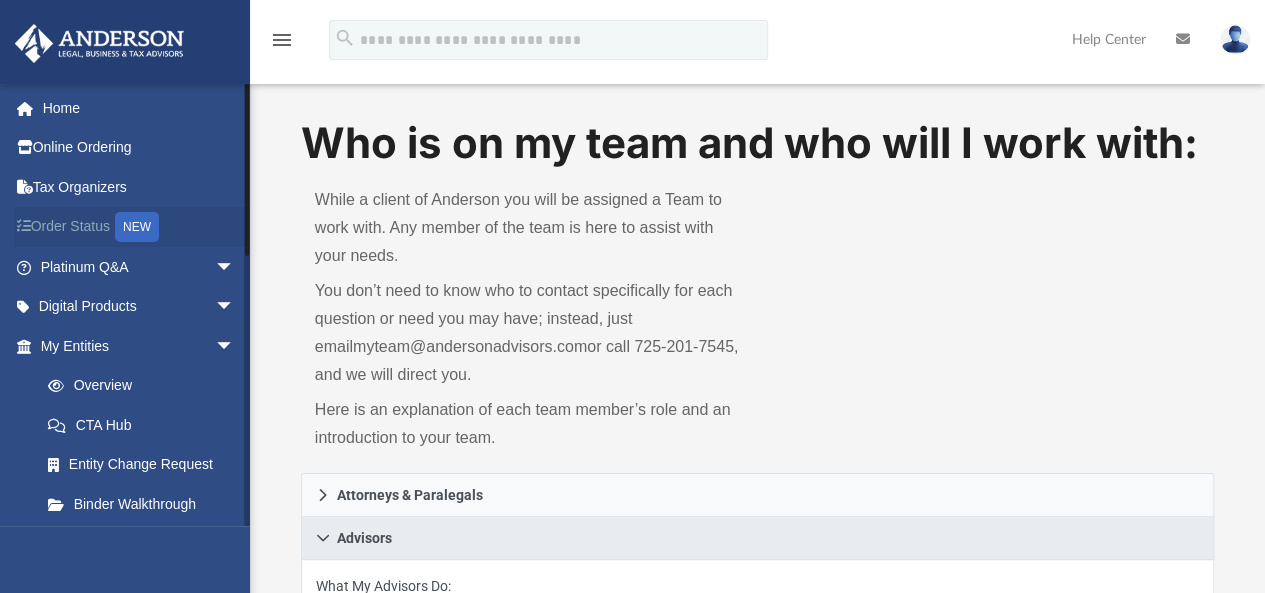 click on "Order Status  NEW" at bounding box center (139, 227) 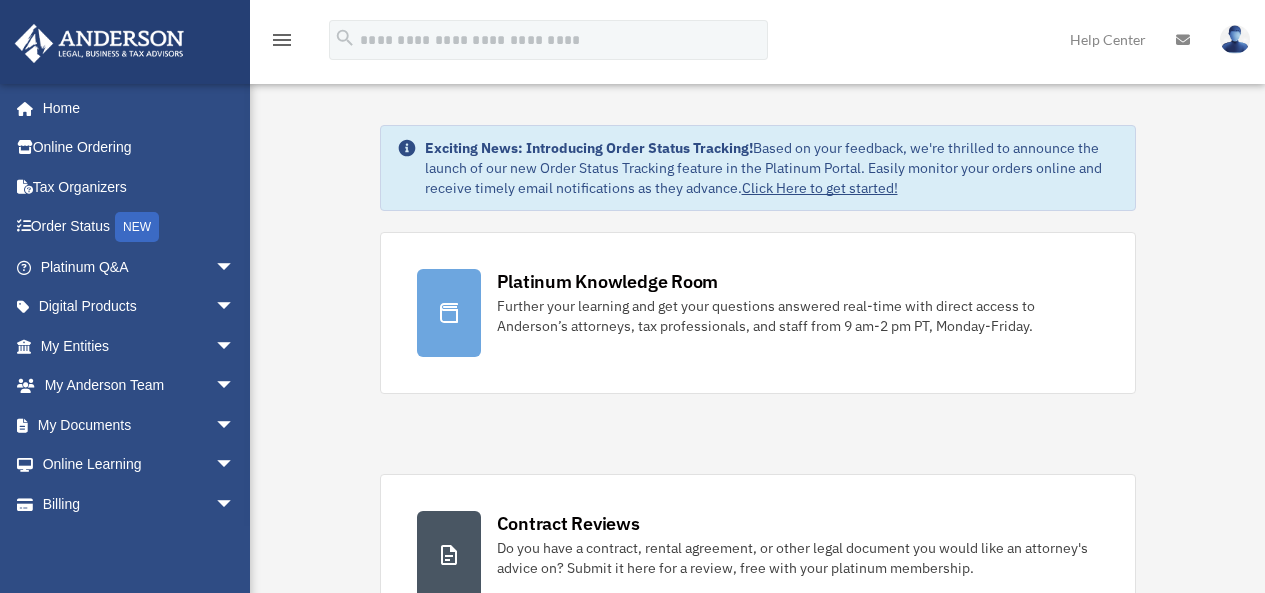 scroll, scrollTop: 0, scrollLeft: 0, axis: both 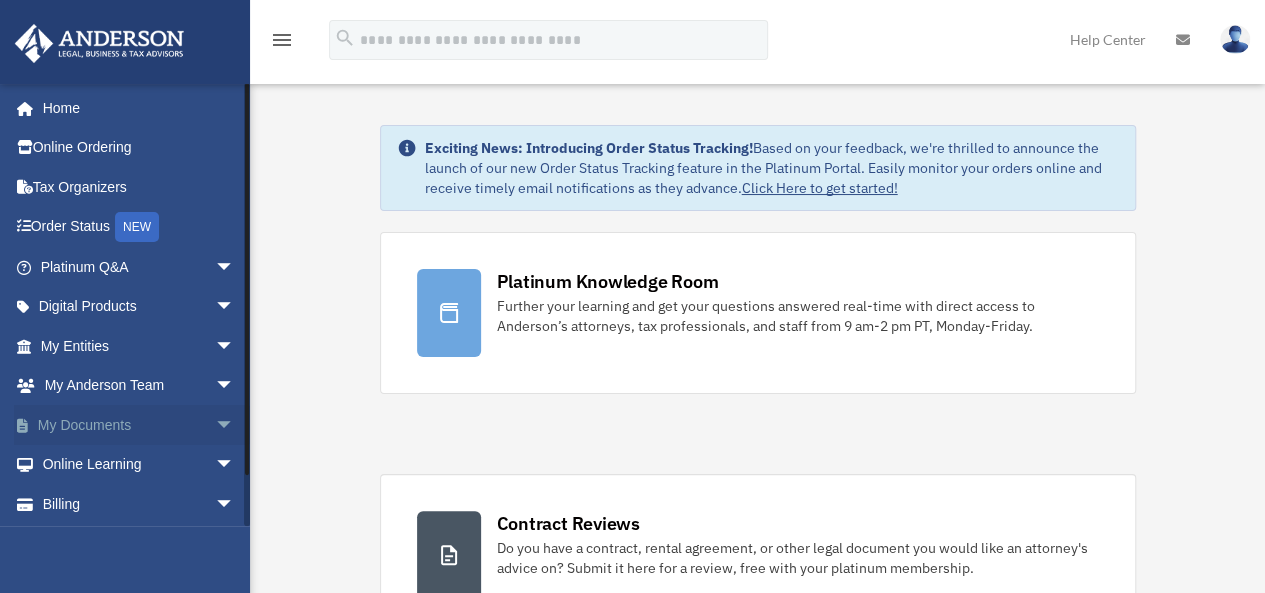 click on "My Documents arrow_drop_down" at bounding box center [139, 425] 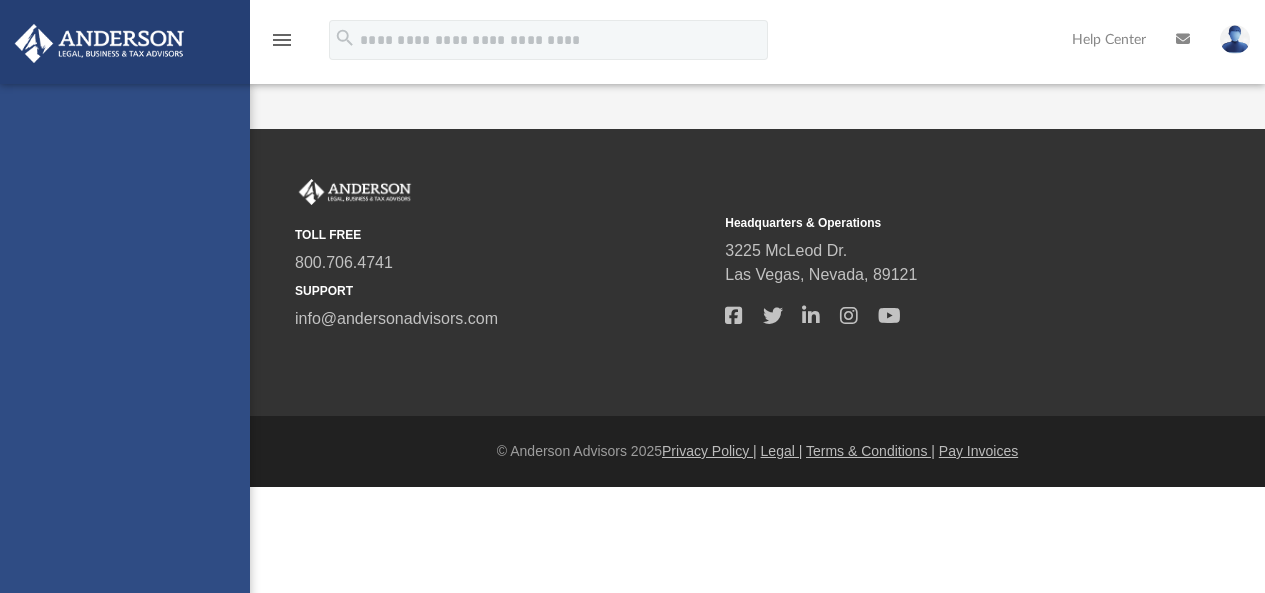 scroll, scrollTop: 0, scrollLeft: 0, axis: both 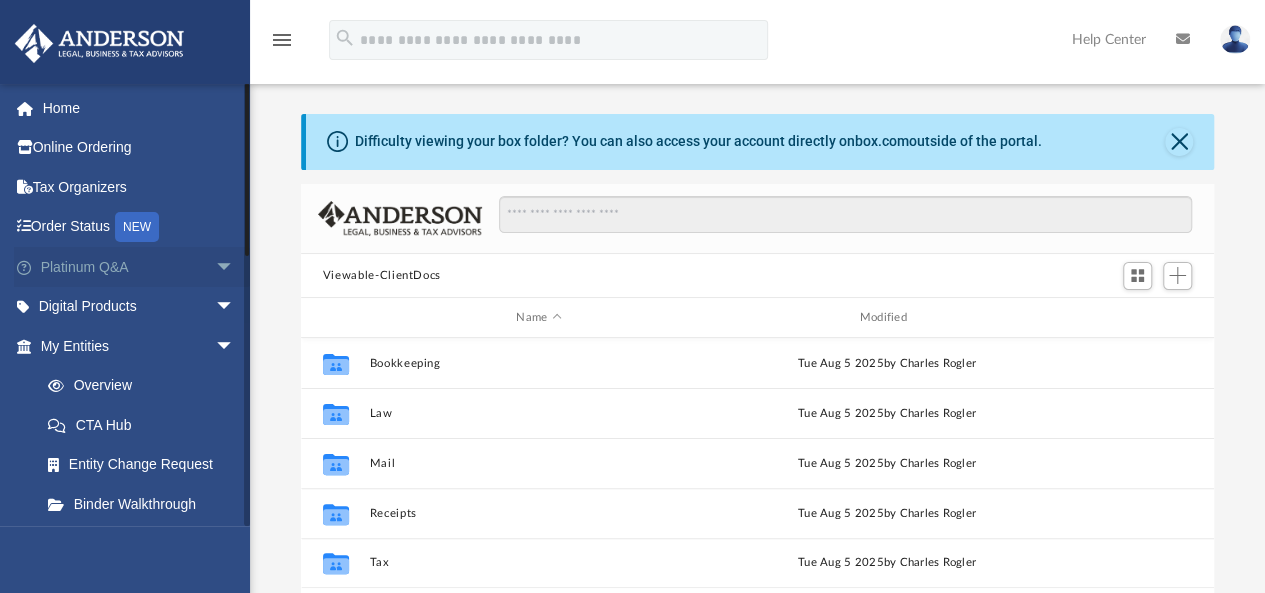 click on "arrow_drop_down" at bounding box center (235, 267) 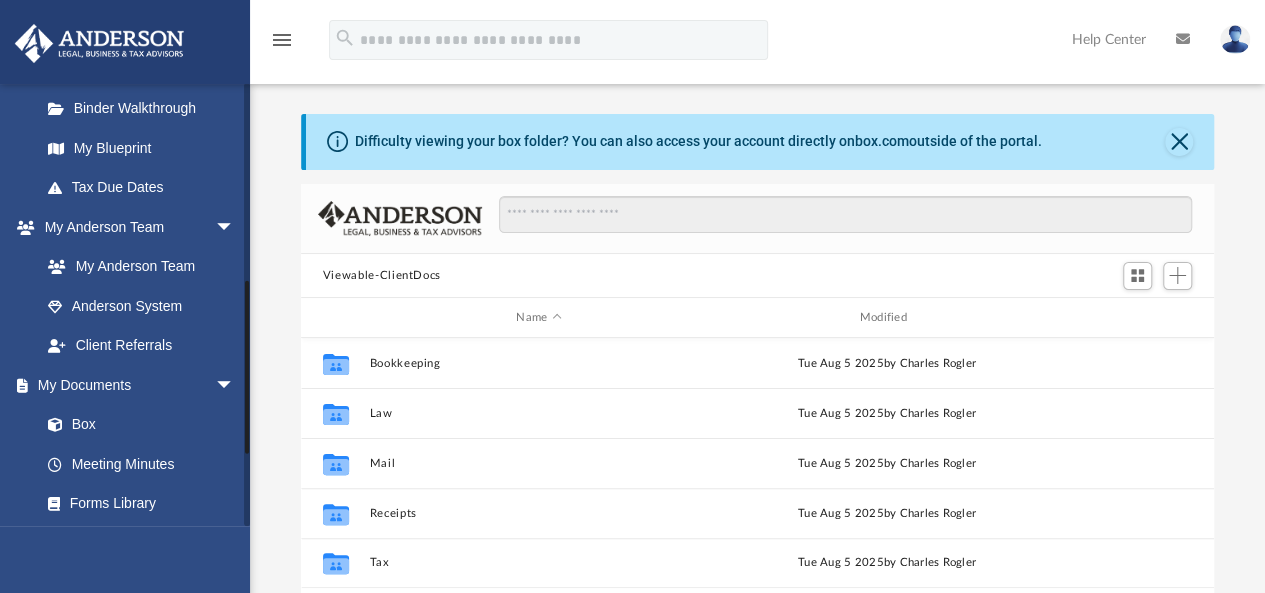 scroll, scrollTop: 900, scrollLeft: 0, axis: vertical 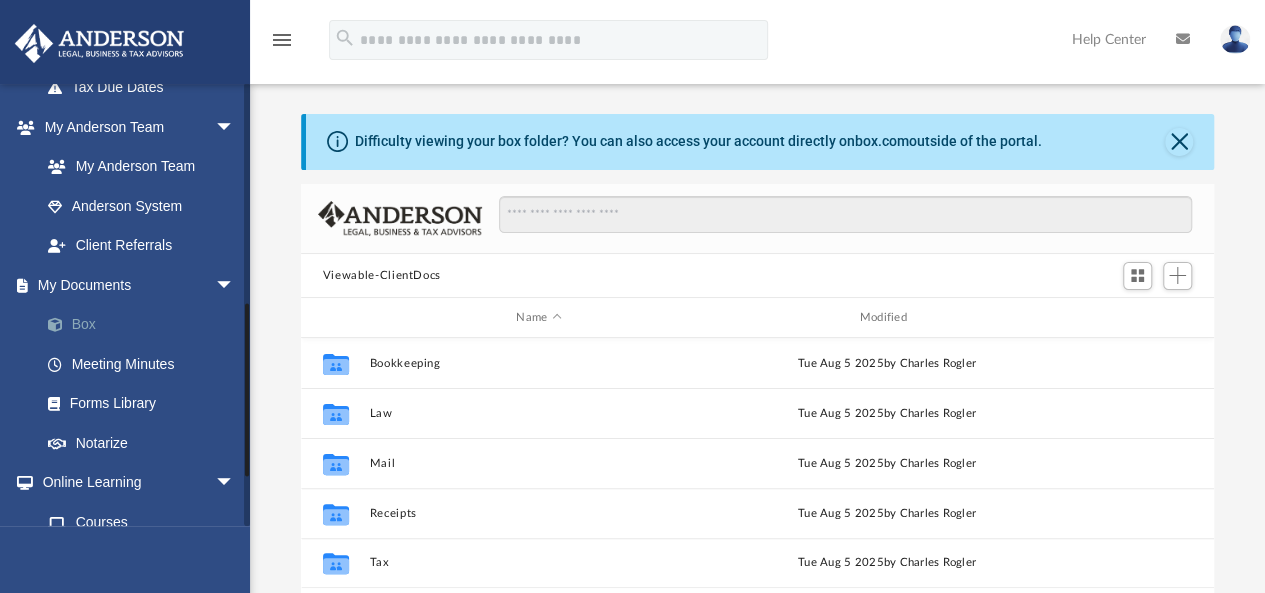 click on "Box" at bounding box center [146, 325] 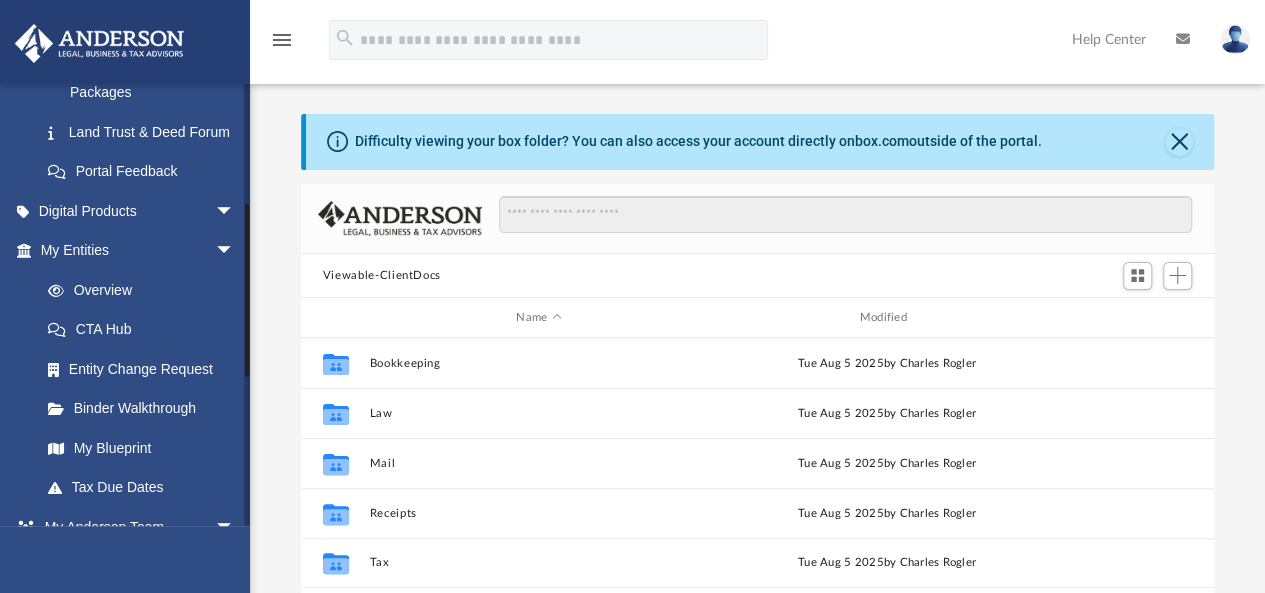 scroll, scrollTop: 0, scrollLeft: 0, axis: both 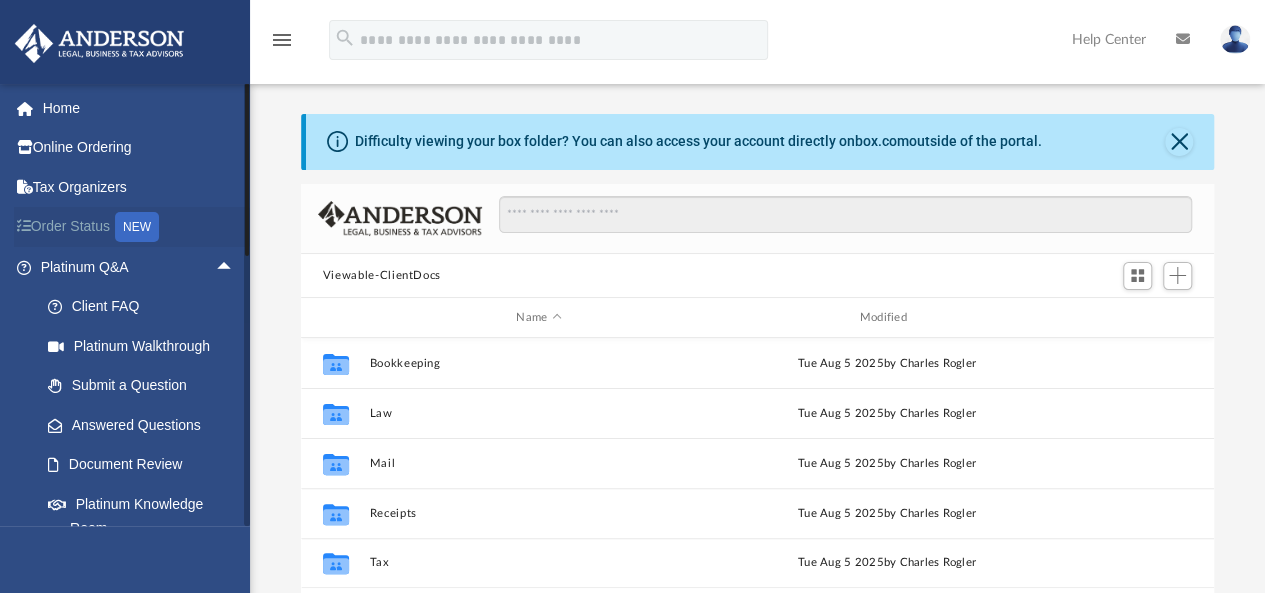 click on "Order Status  NEW" at bounding box center [139, 227] 